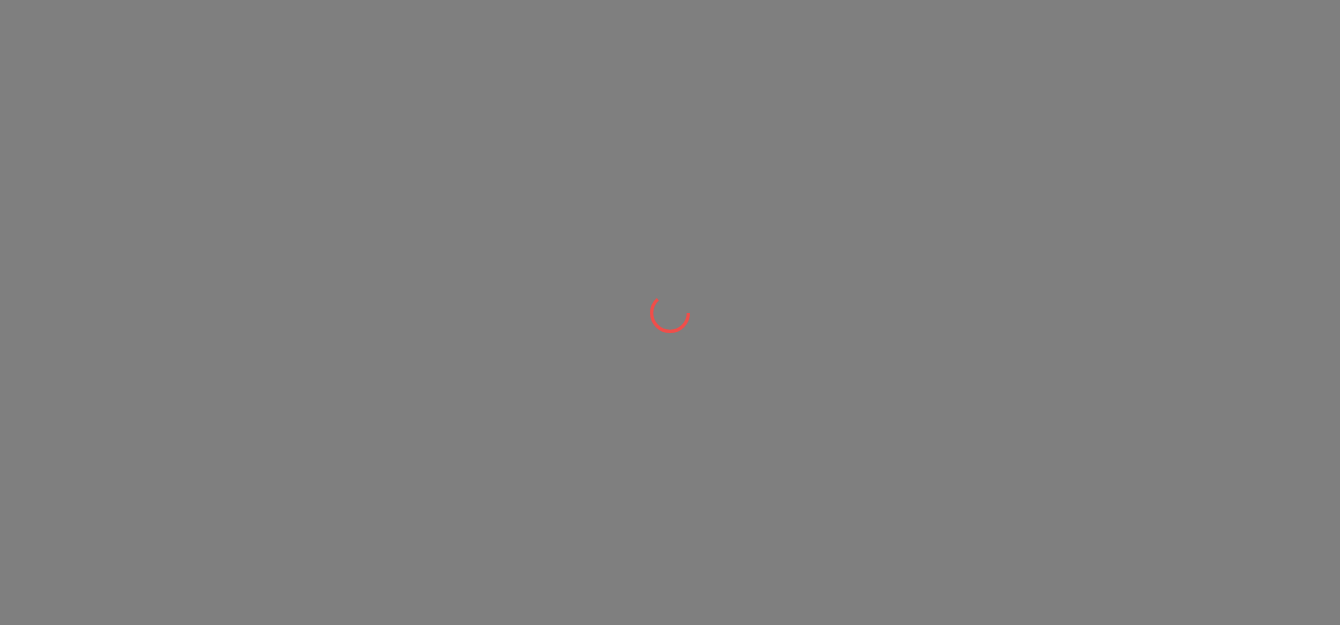 scroll, scrollTop: 0, scrollLeft: 0, axis: both 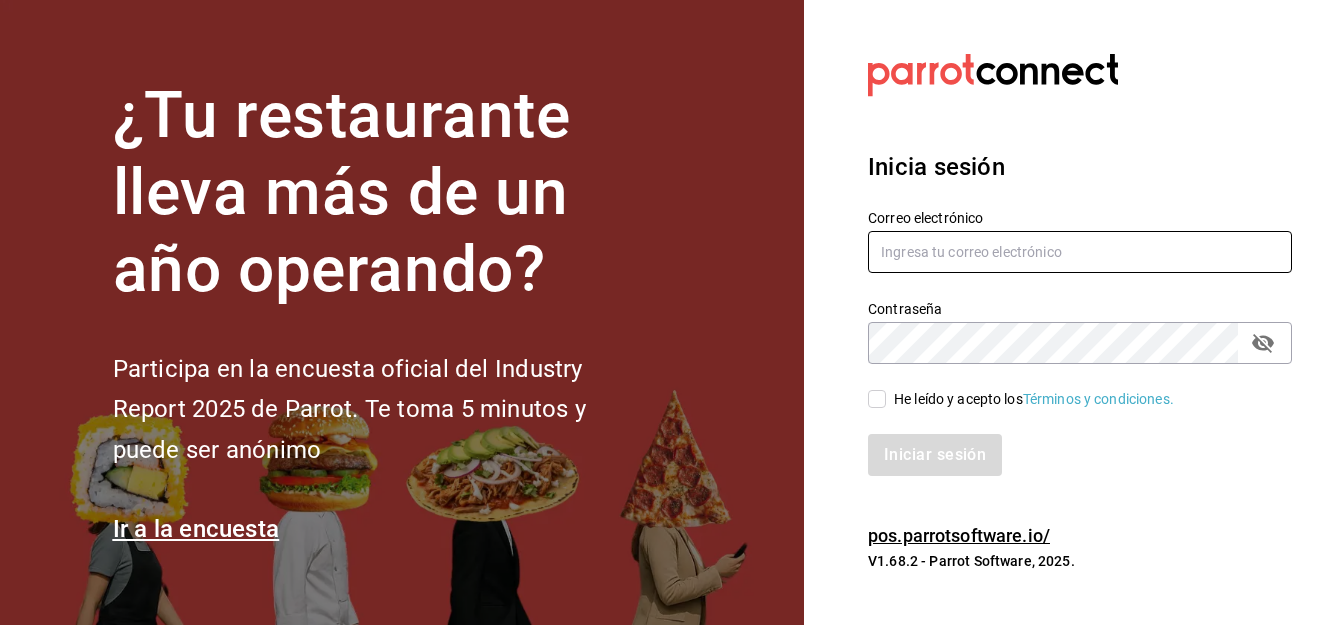 click at bounding box center [1080, 252] 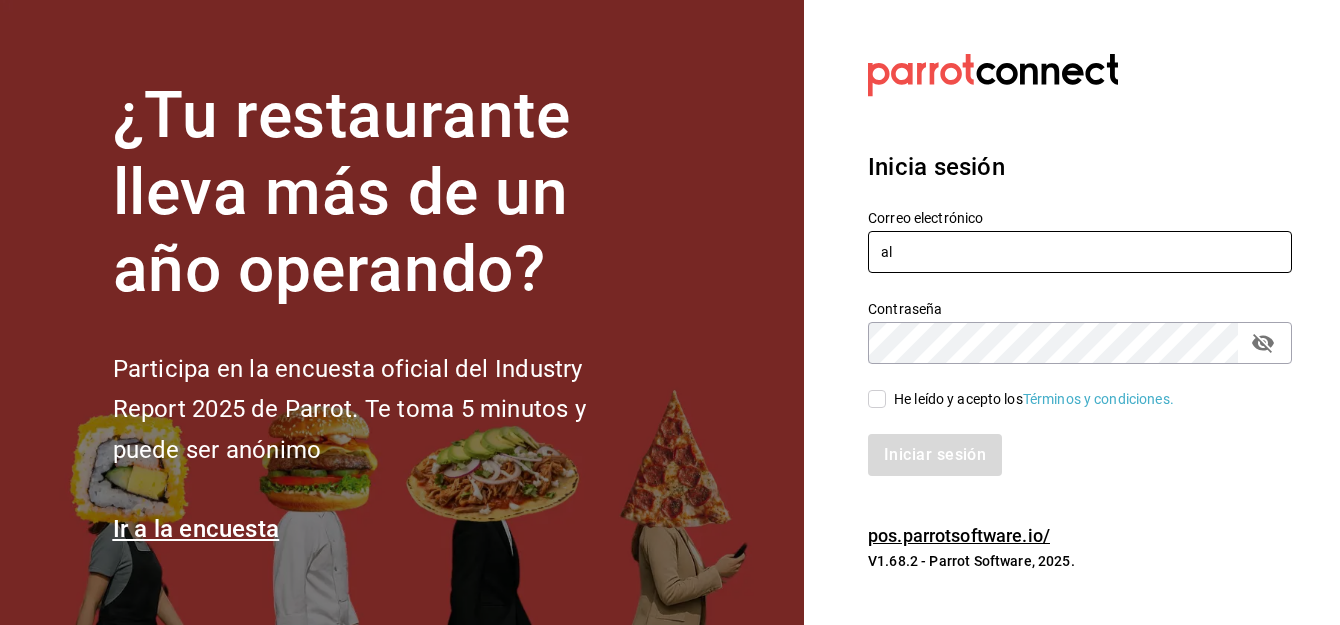 type on "[EMAIL]" 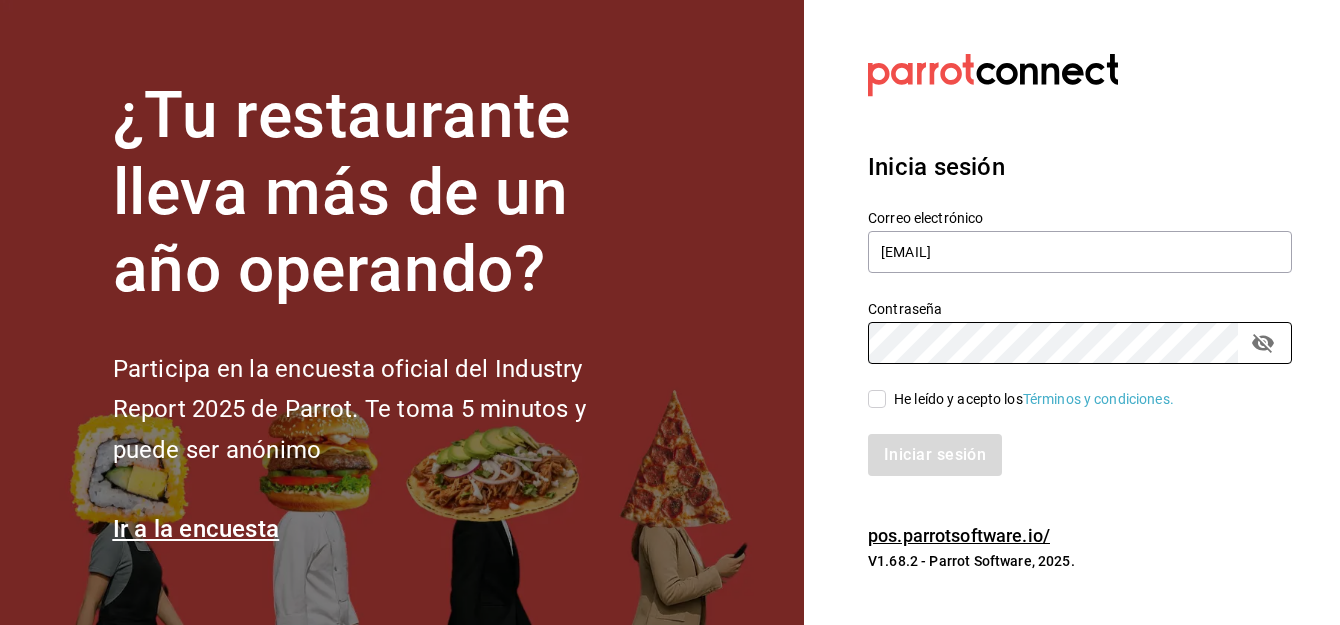 click on "He leído y acepto los  Términos y condiciones." at bounding box center (877, 399) 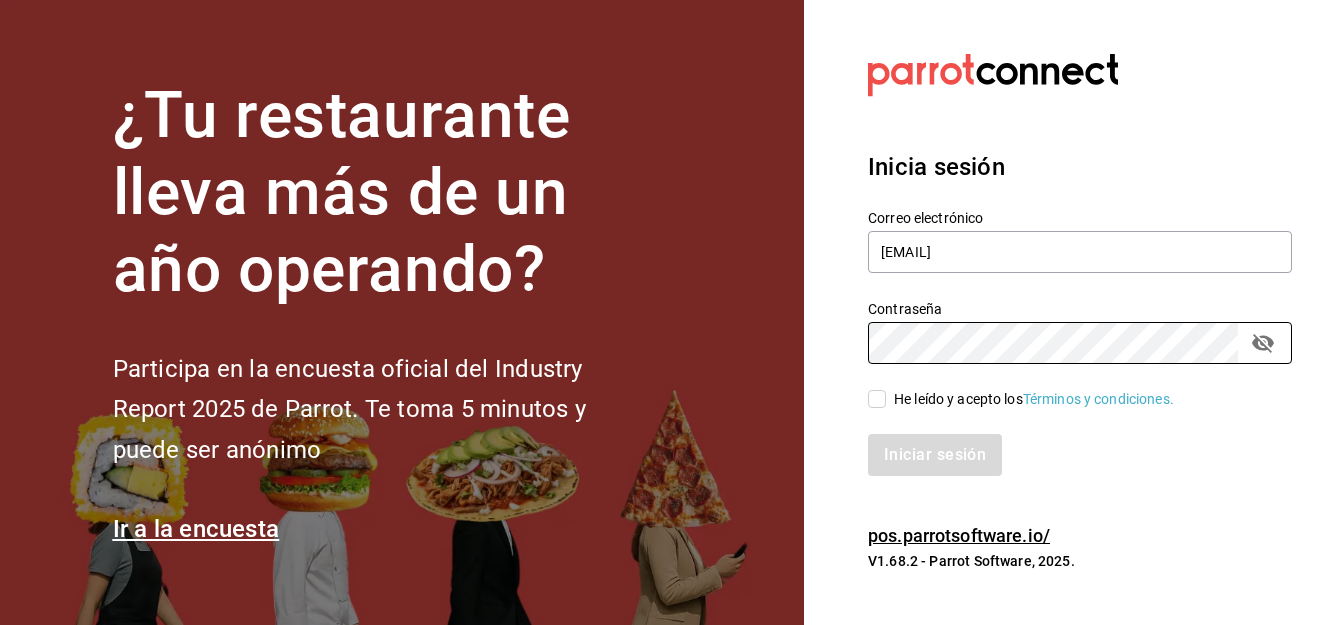 checkbox on "true" 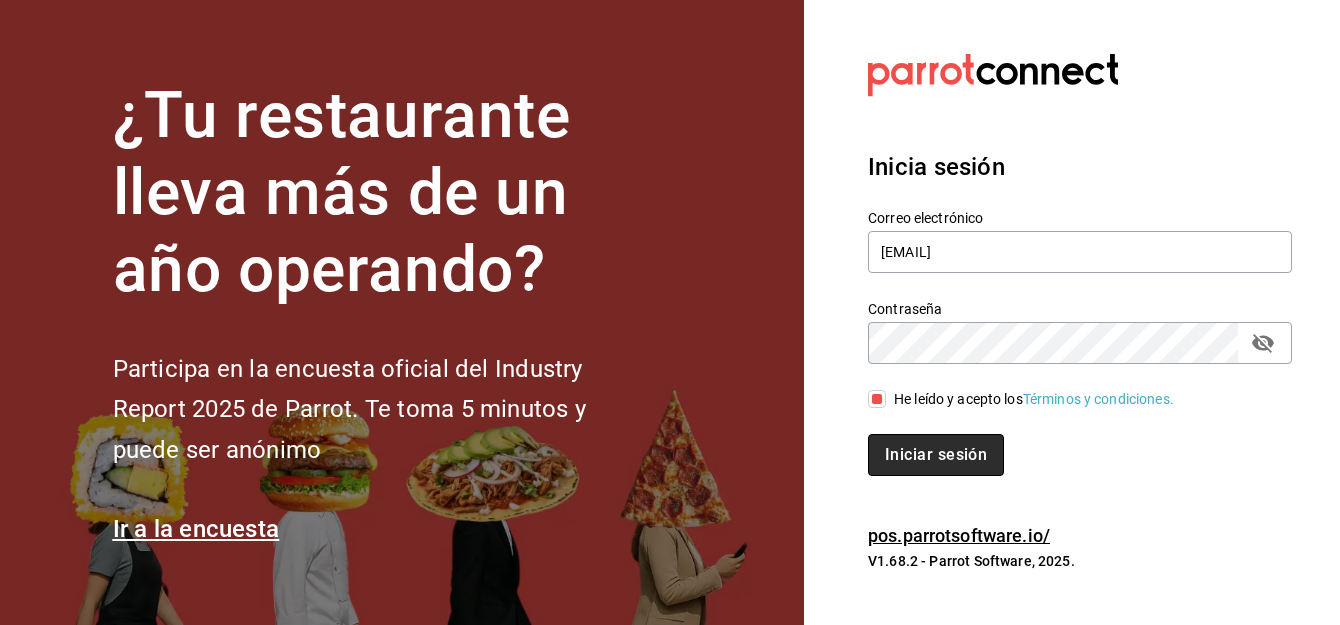 click on "Iniciar sesión" at bounding box center [936, 455] 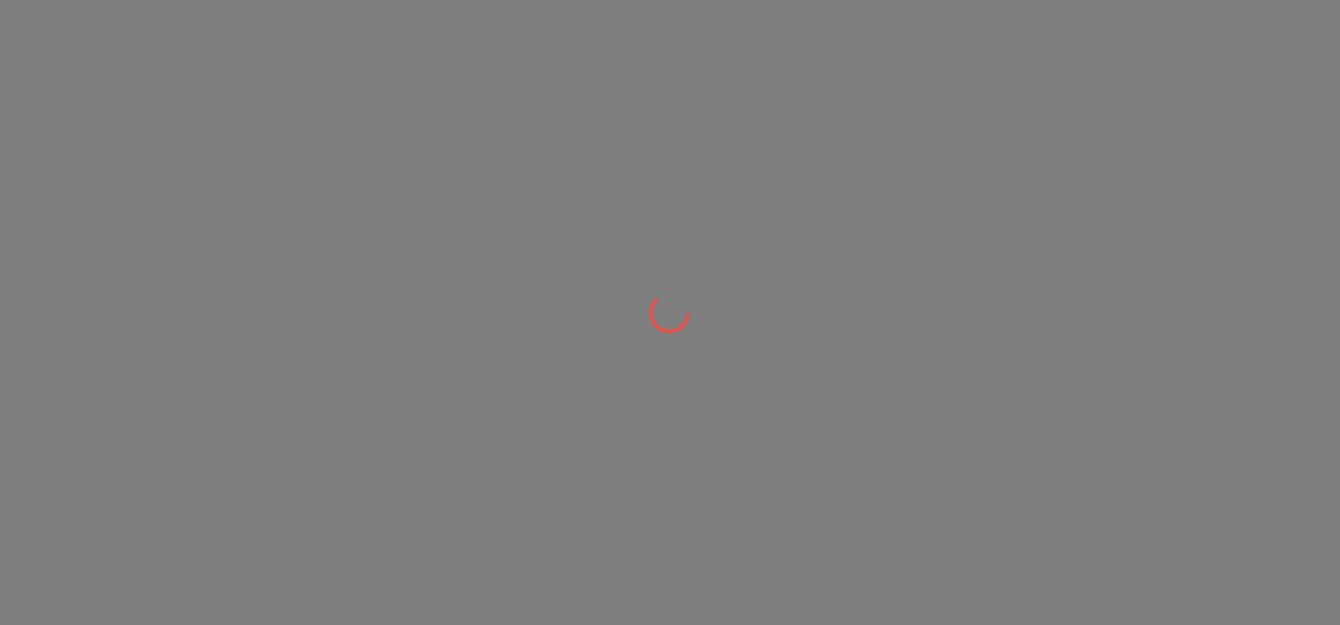 scroll, scrollTop: 0, scrollLeft: 0, axis: both 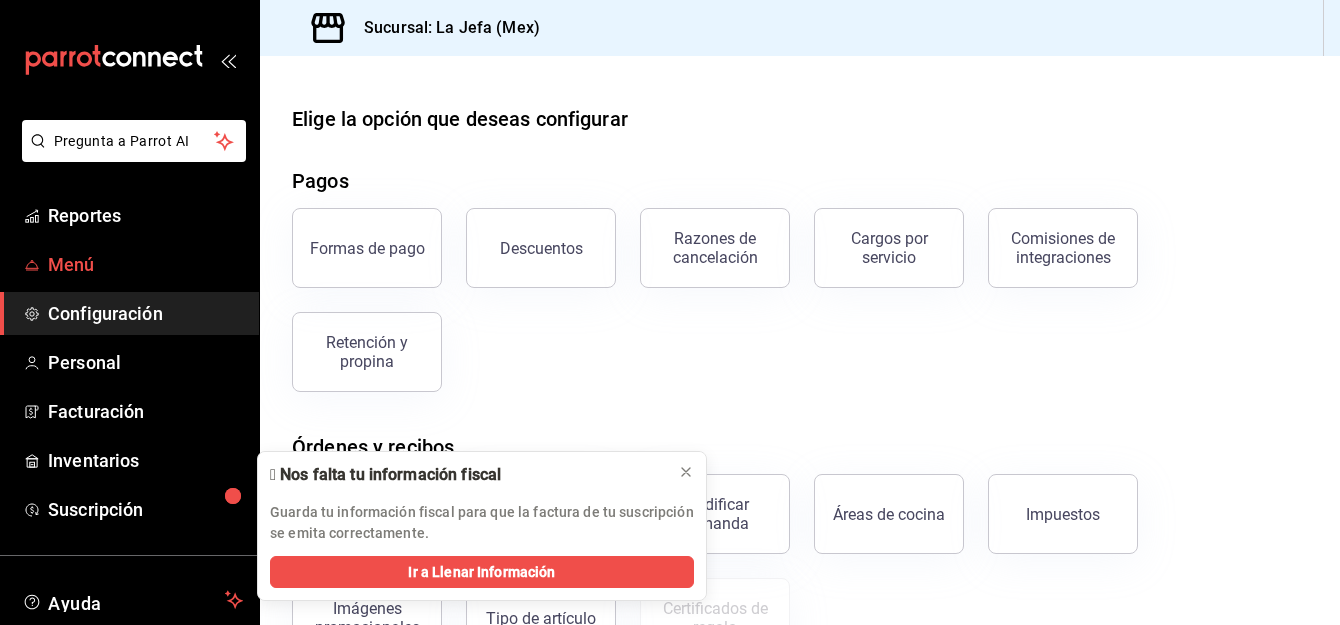 click on "Menú" at bounding box center (145, 264) 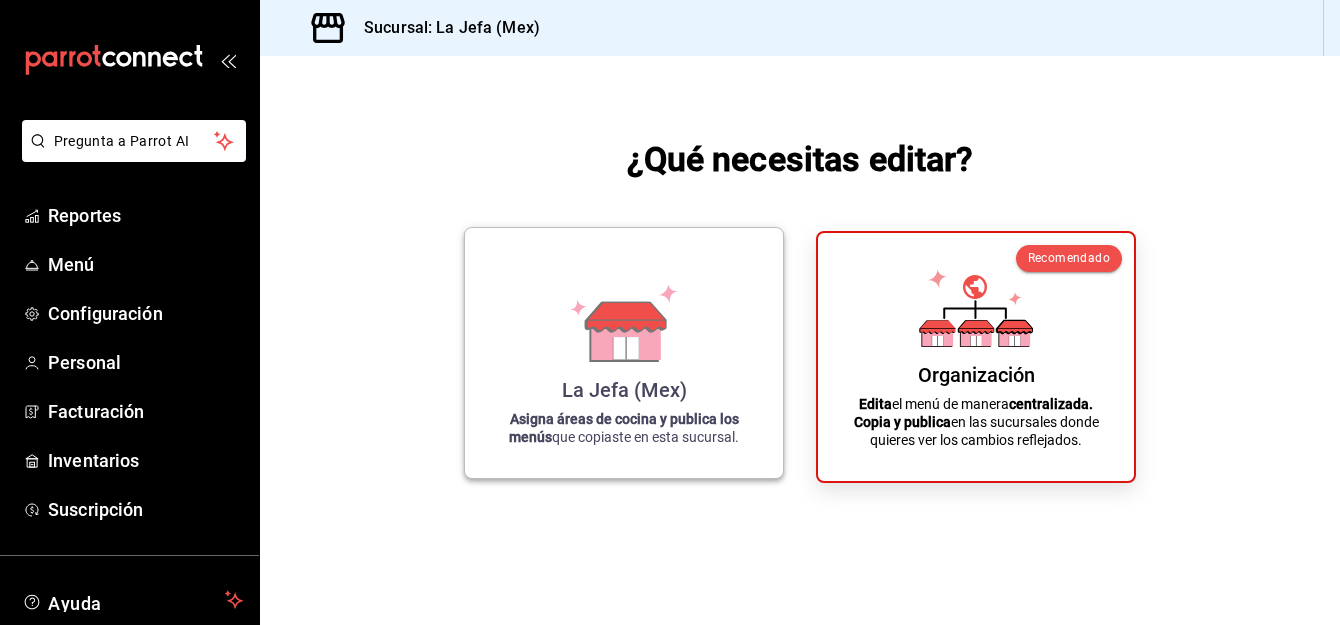 click on "La Jefa (Mex) Asigna áreas de cocina y publica los menús  que copiaste en esta sucursal." at bounding box center [624, 353] 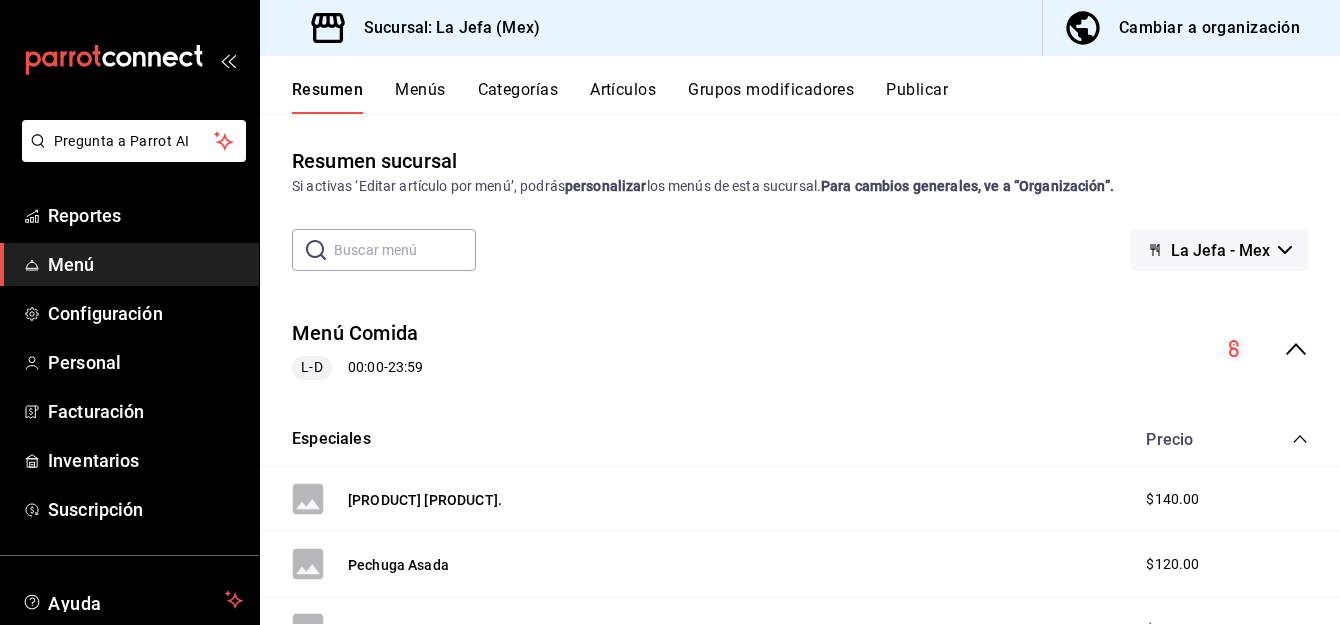 click on "Grupos modificadores" at bounding box center [771, 97] 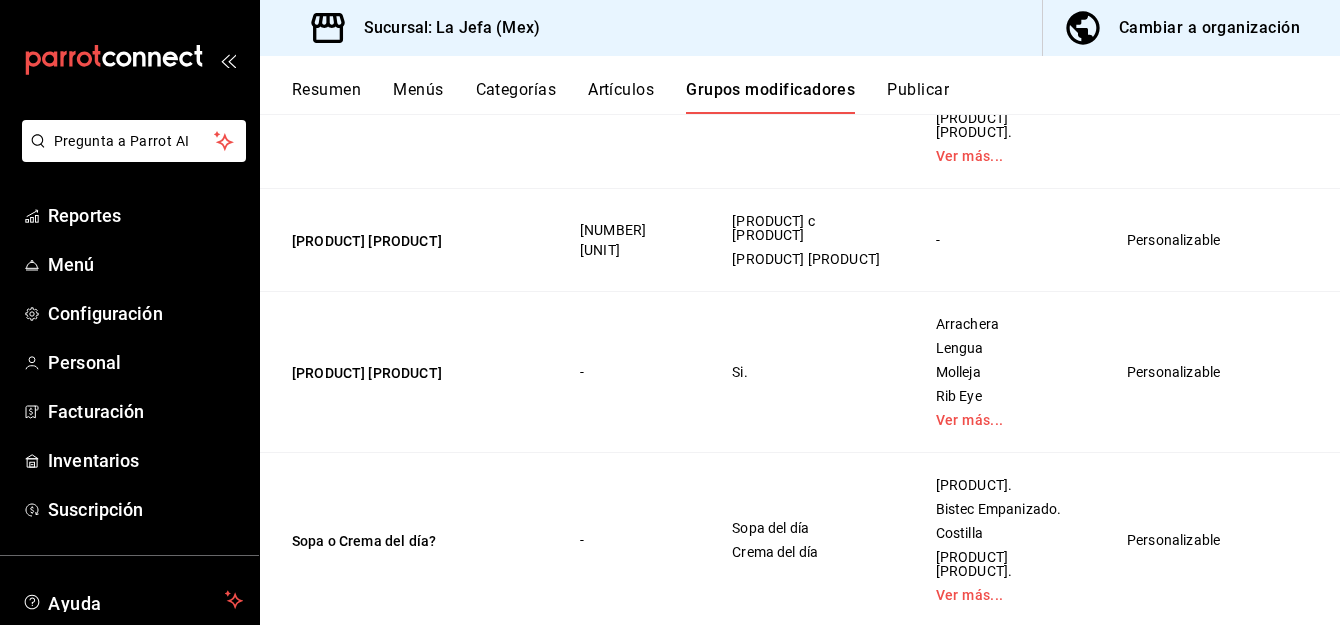 scroll, scrollTop: 805, scrollLeft: 0, axis: vertical 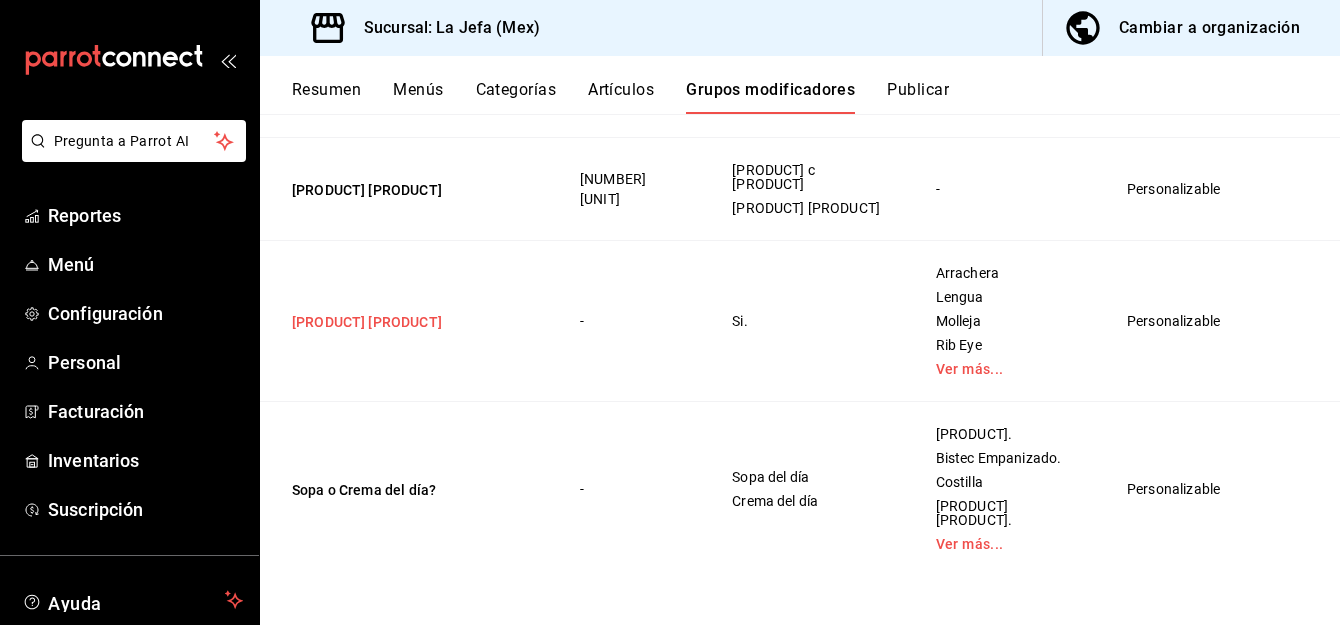 click on "[PRODUCT] [PRODUCT]" at bounding box center [412, 322] 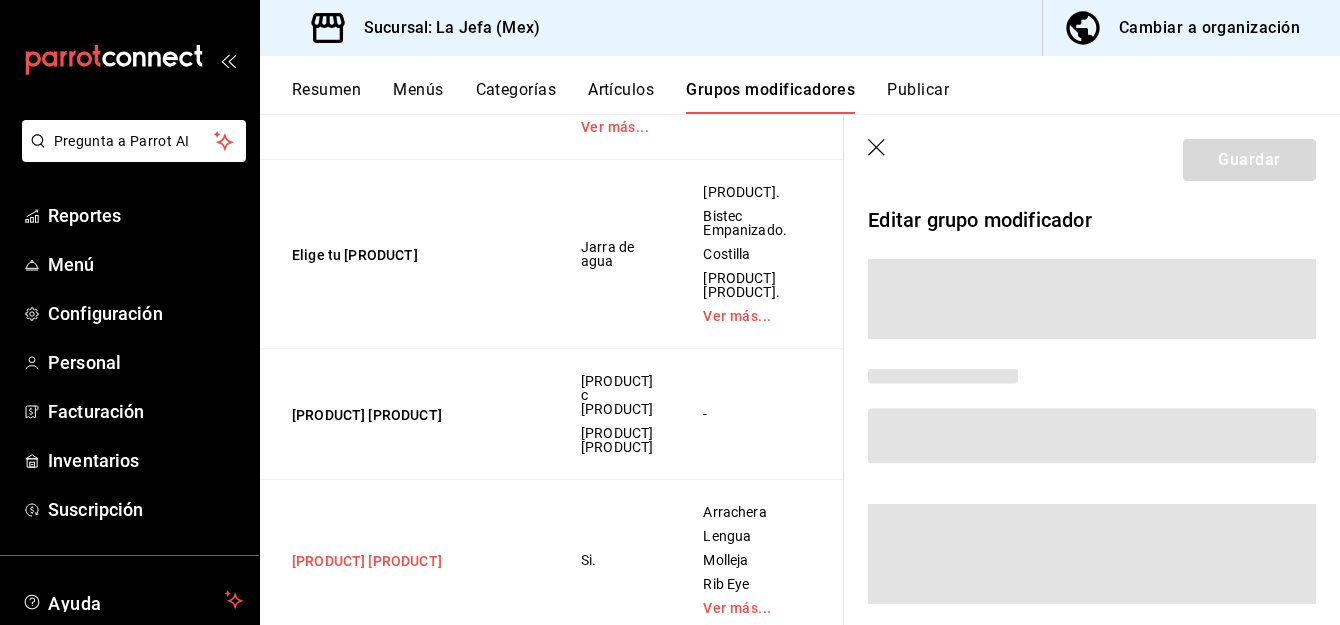 scroll, scrollTop: 733, scrollLeft: 0, axis: vertical 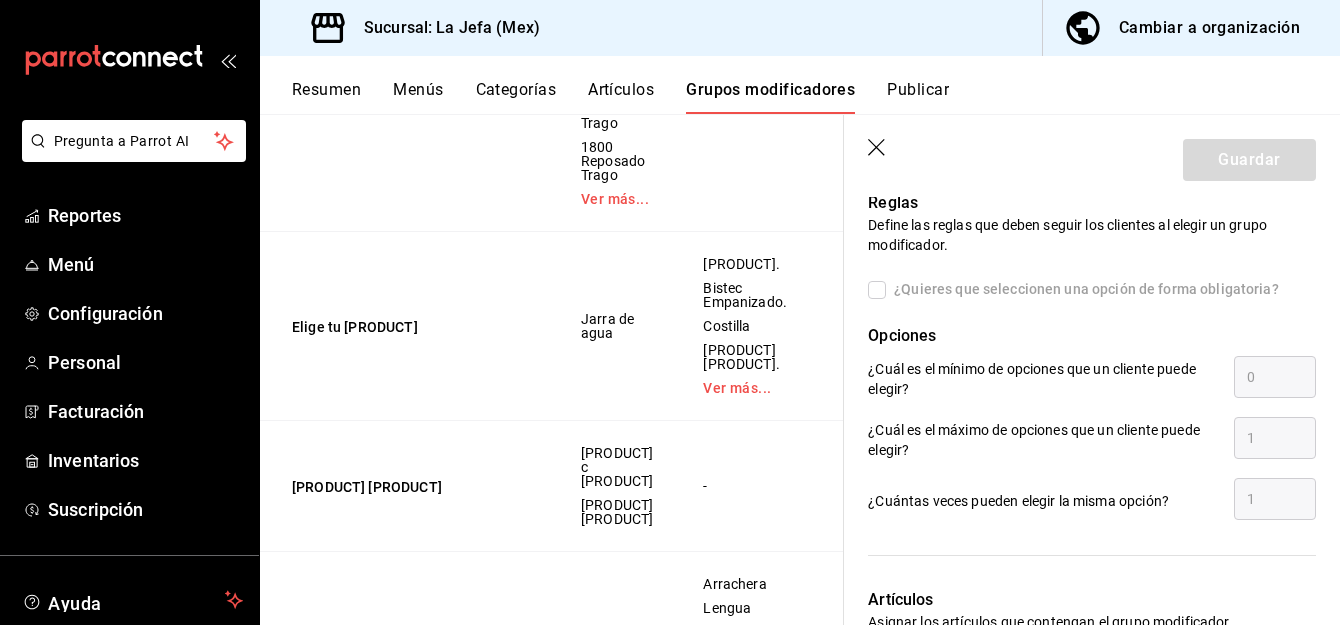 click on "¿Quieres que seleccionen una opción de forma obligatoria?" at bounding box center (1073, 289) 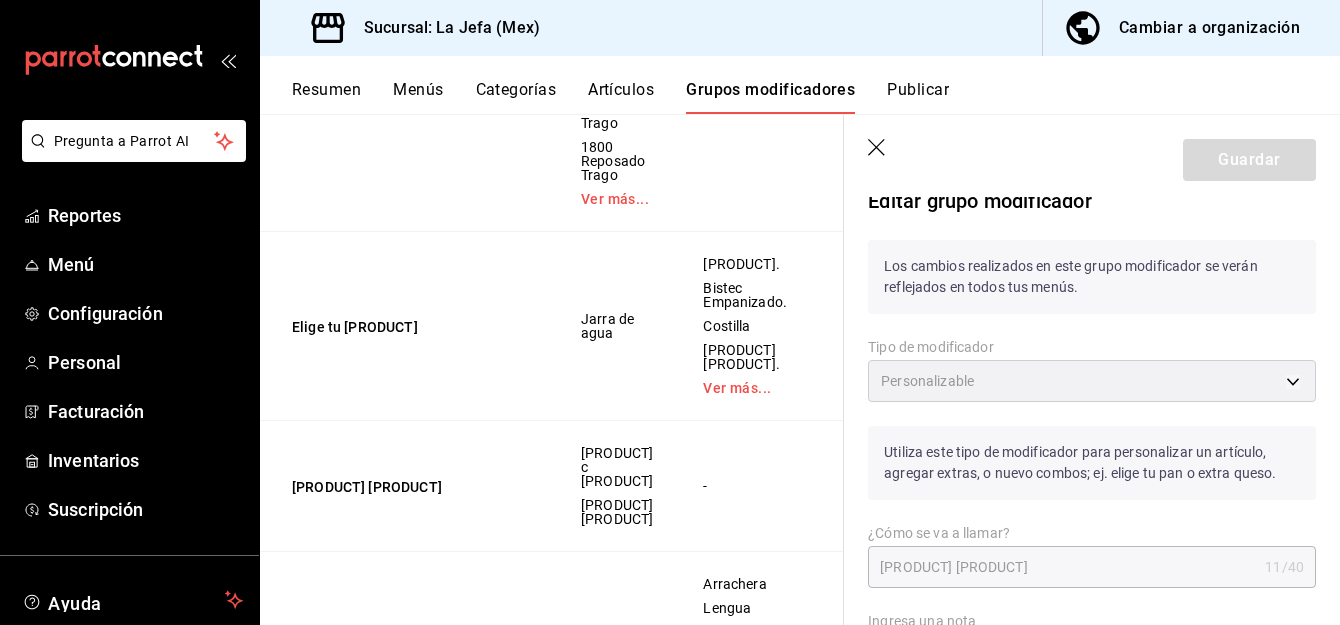 scroll, scrollTop: 0, scrollLeft: 0, axis: both 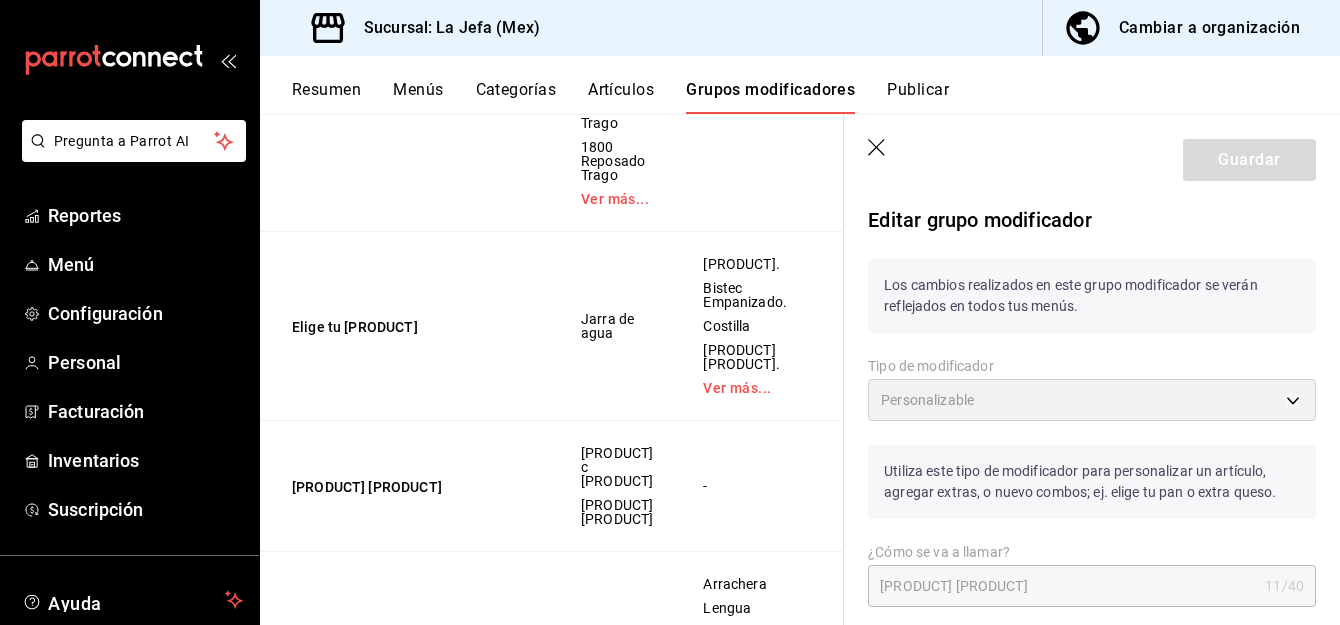 click on "Cambiar a organización" at bounding box center (1209, 28) 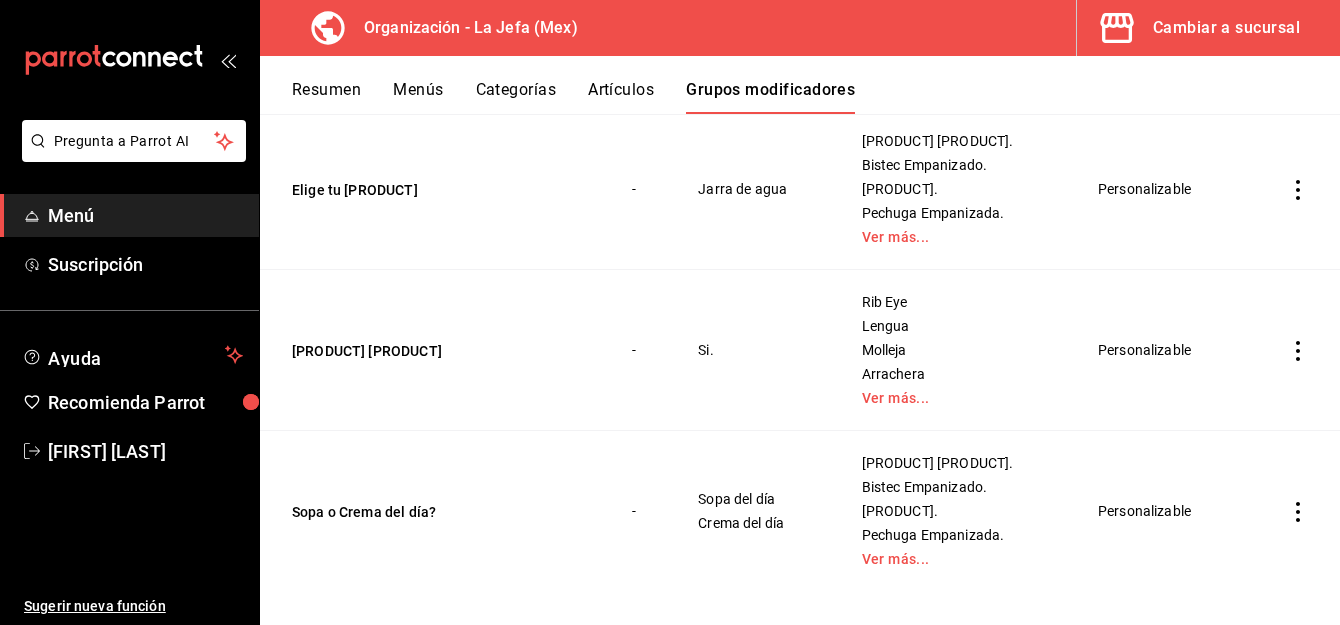 scroll, scrollTop: 243, scrollLeft: 0, axis: vertical 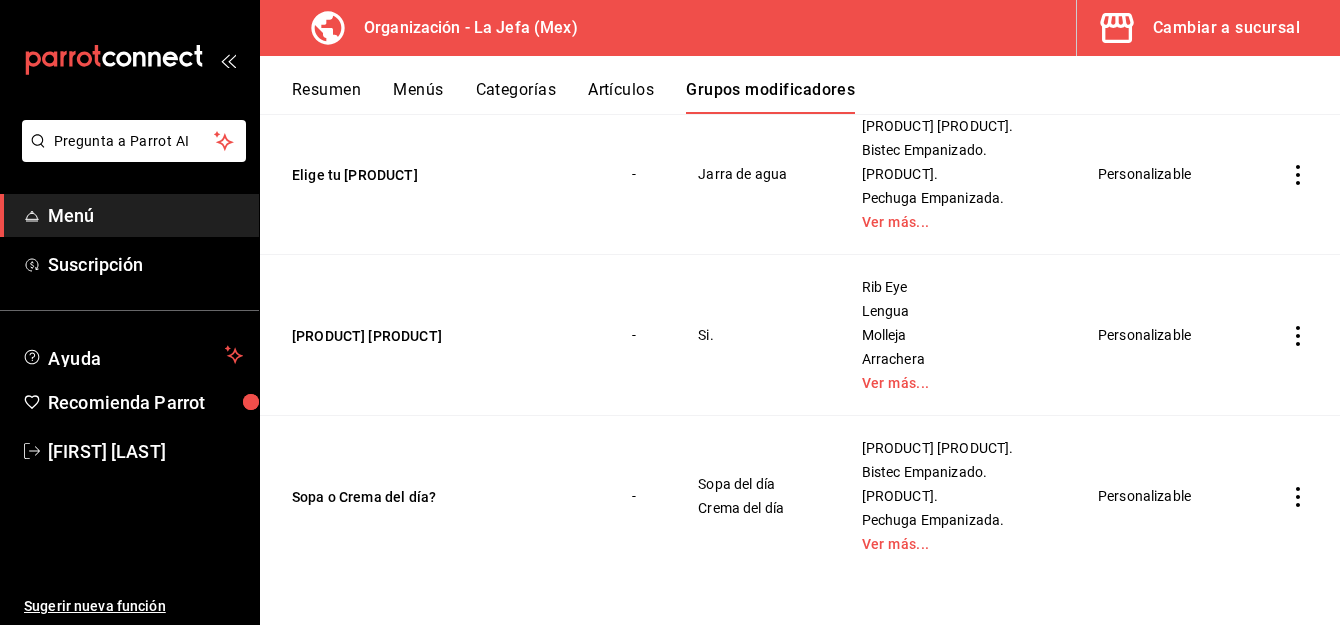 click 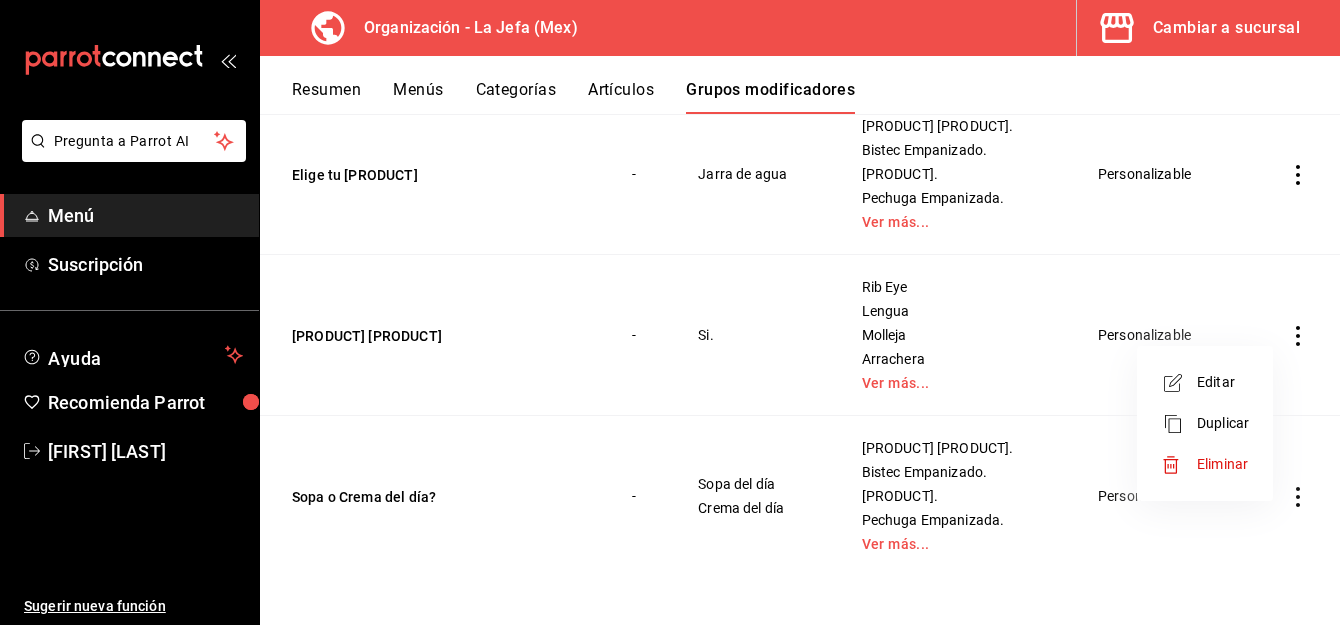click on "Editar" at bounding box center [1223, 382] 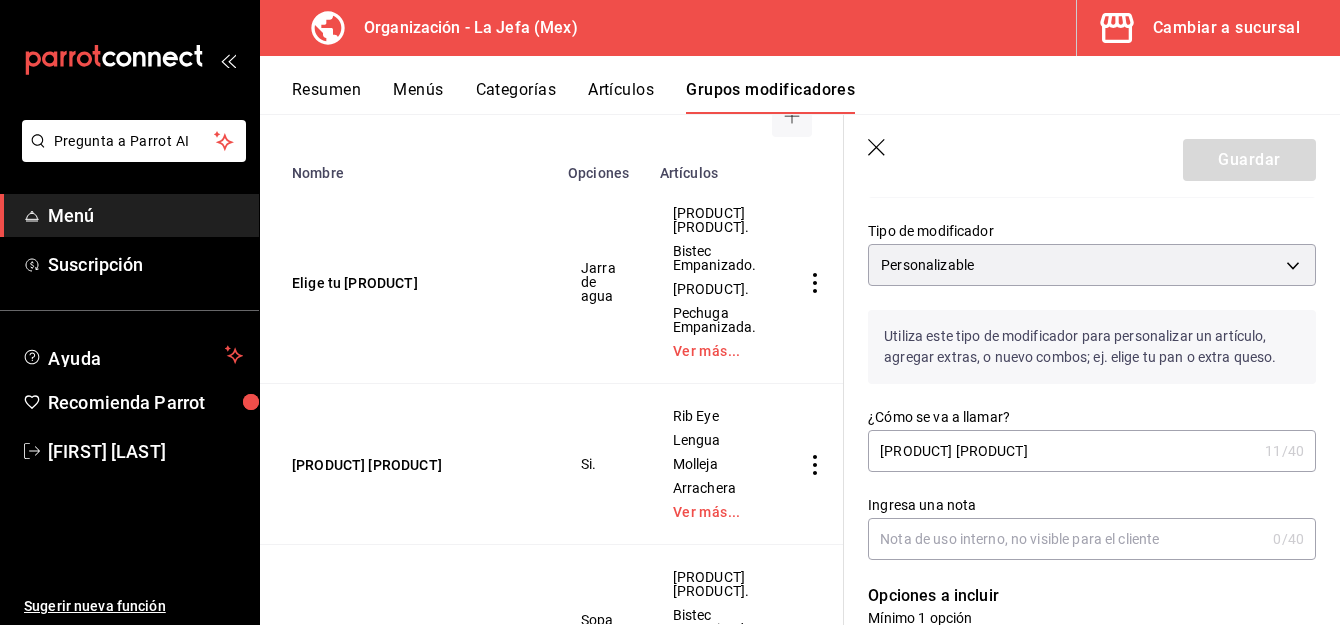 scroll, scrollTop: 315, scrollLeft: 0, axis: vertical 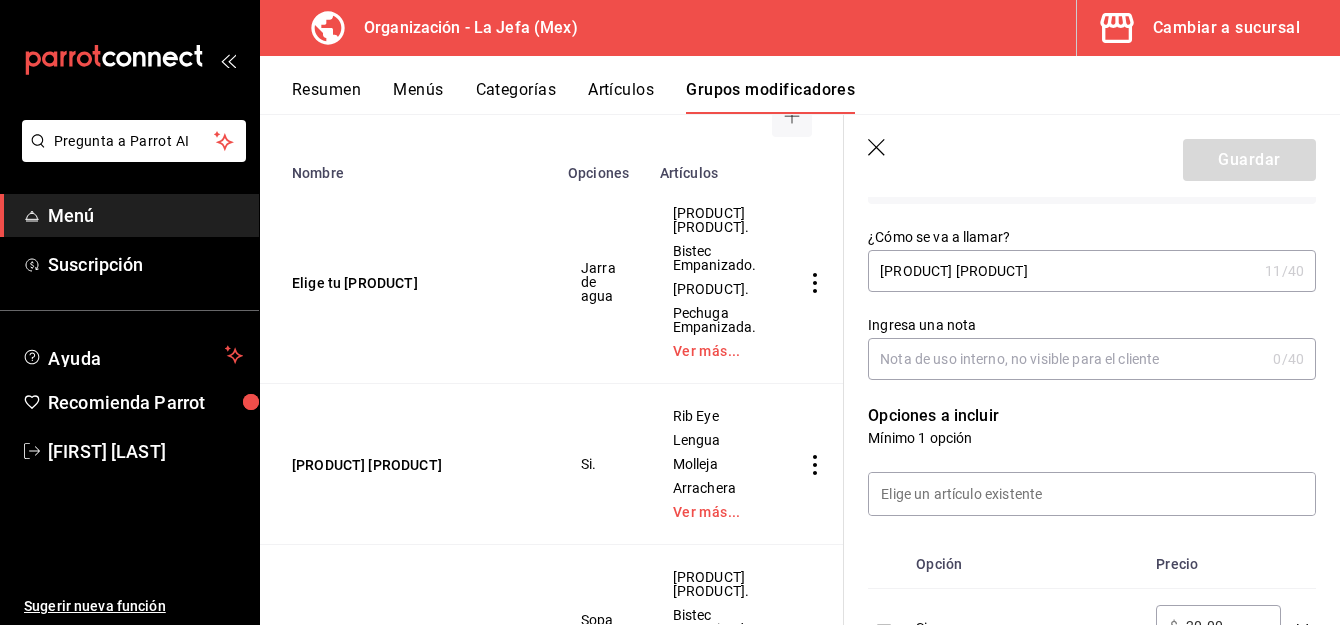 click on "Ingresa una nota" at bounding box center [1066, 359] 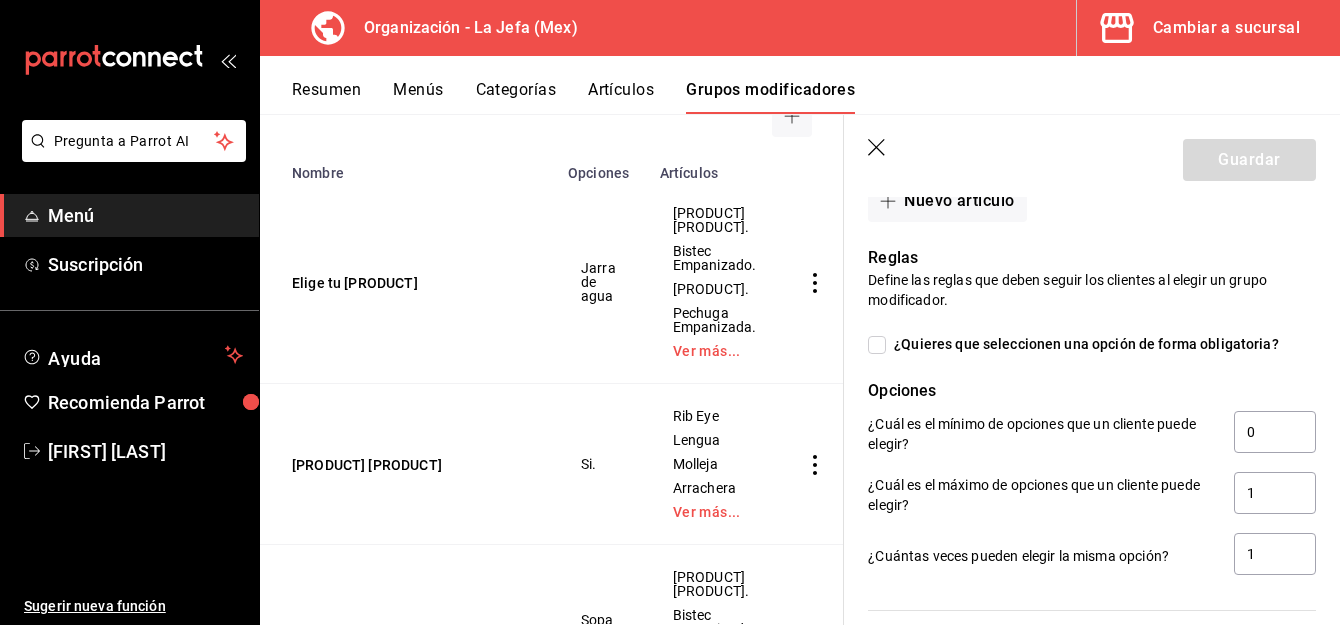 scroll, scrollTop: 861, scrollLeft: 0, axis: vertical 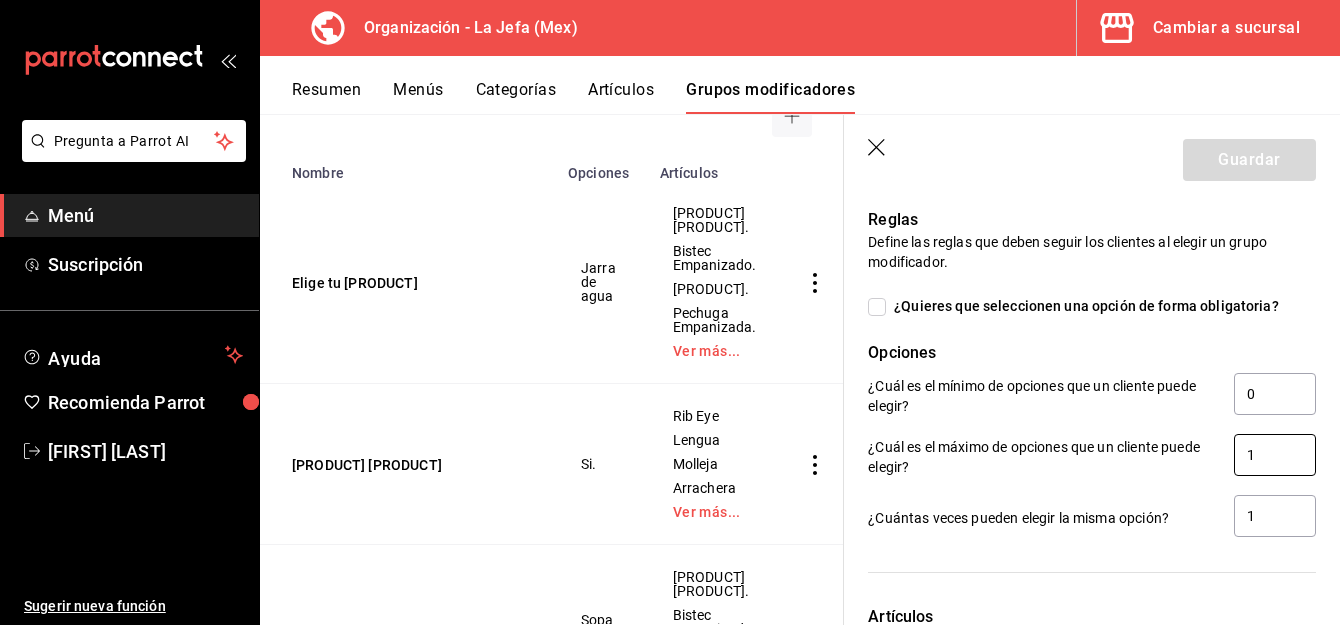 click on "1" at bounding box center (1275, 455) 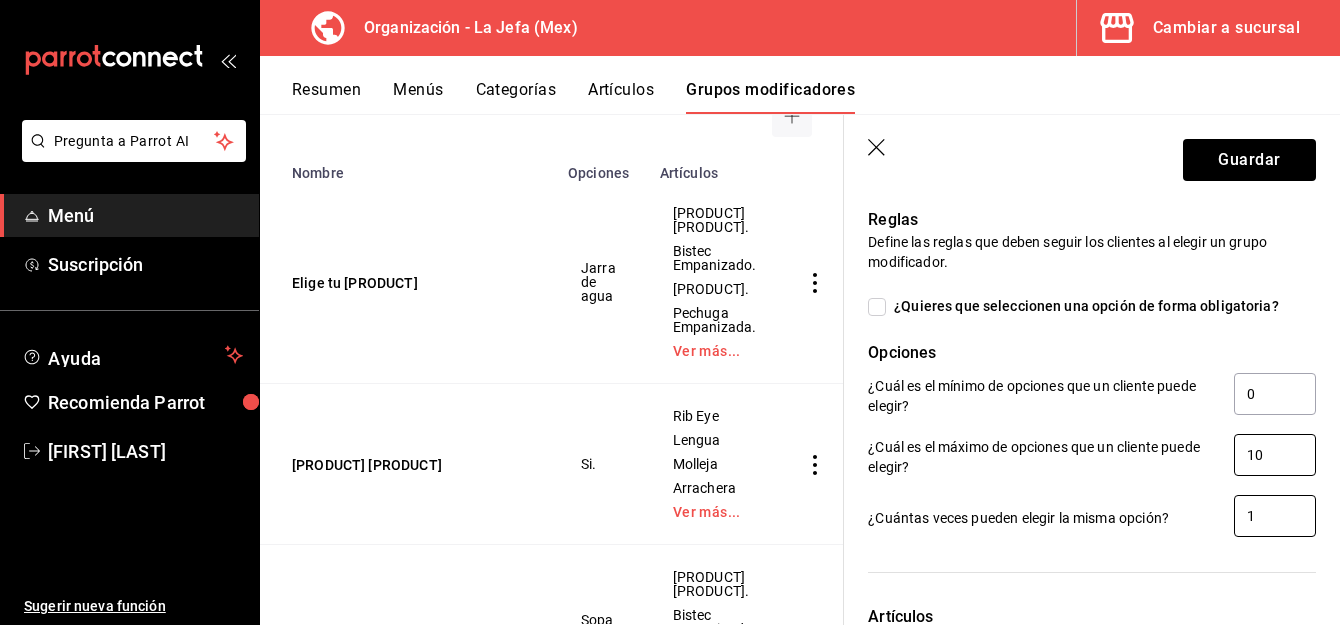 type on "10" 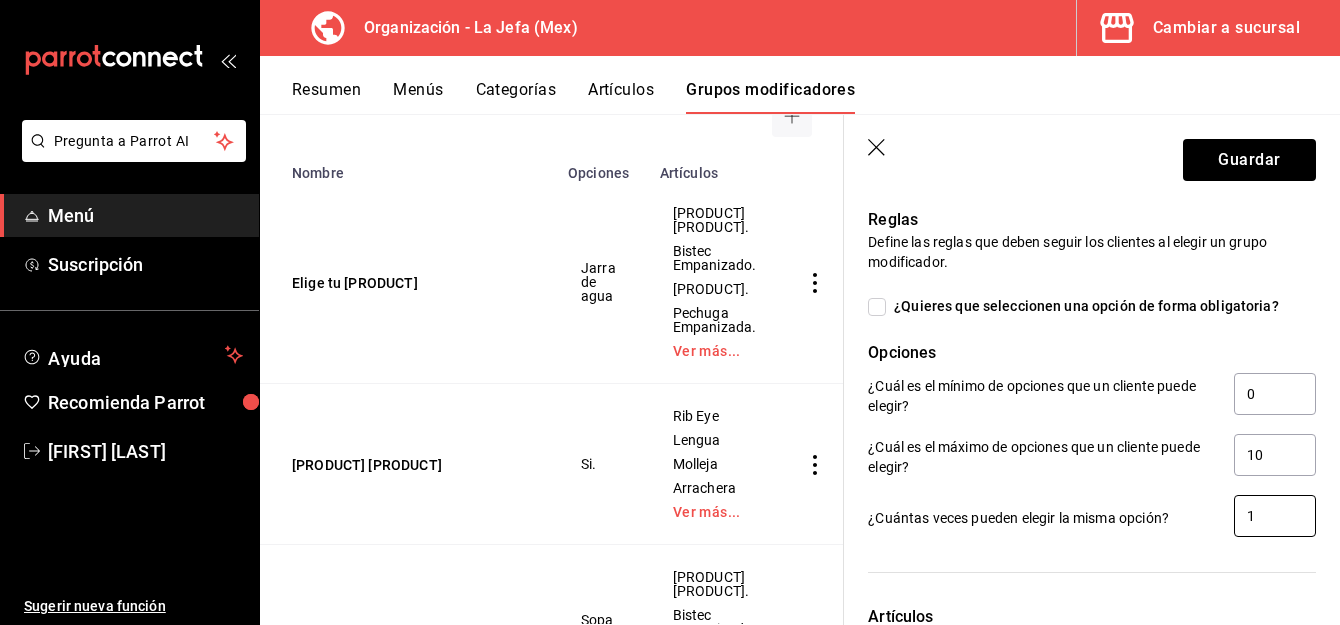 click on "1" at bounding box center (1275, 516) 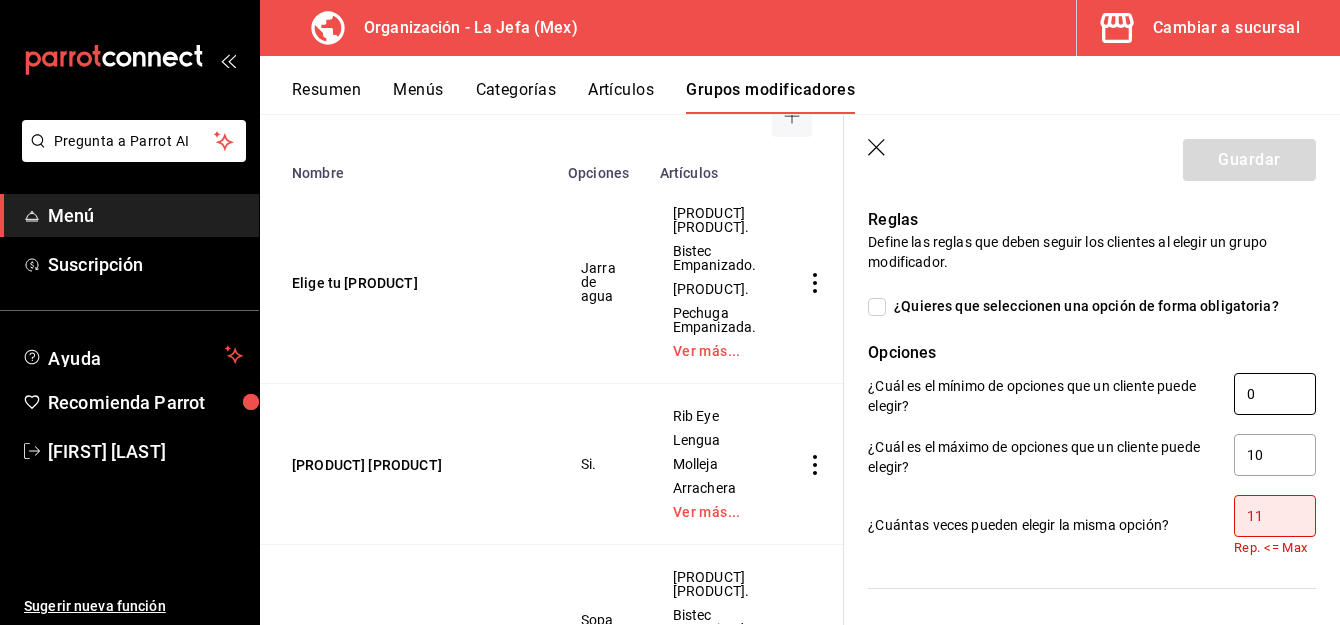 type on "1" 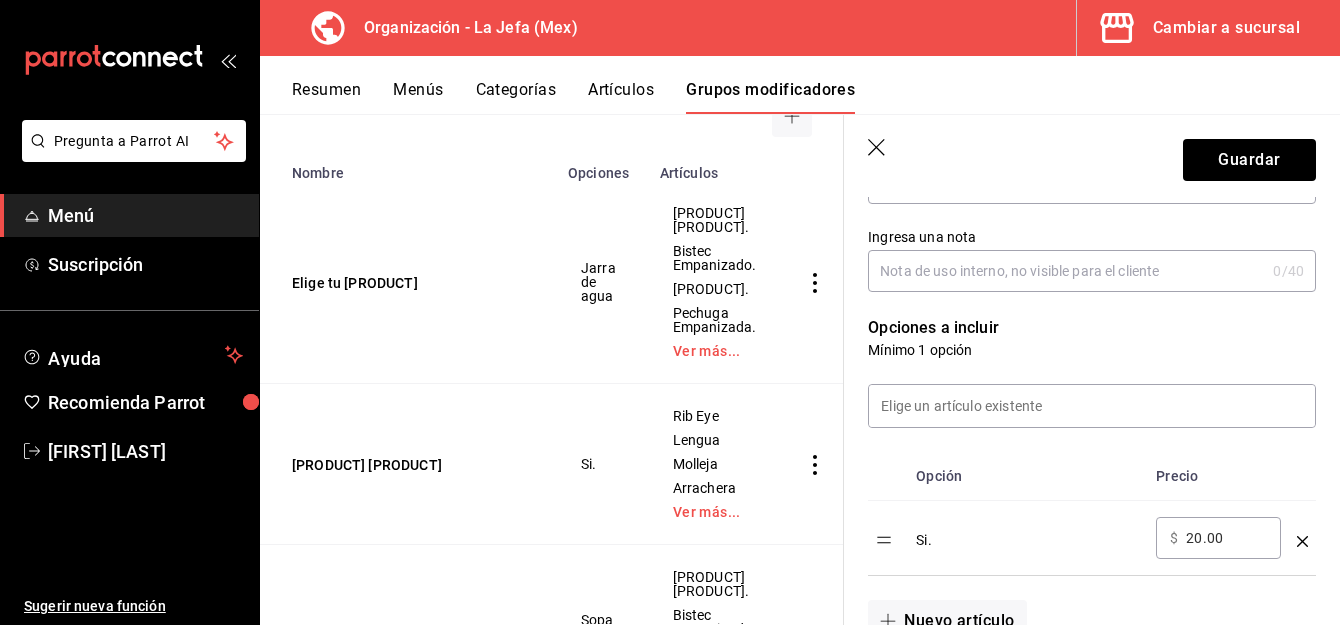 scroll, scrollTop: 399, scrollLeft: 0, axis: vertical 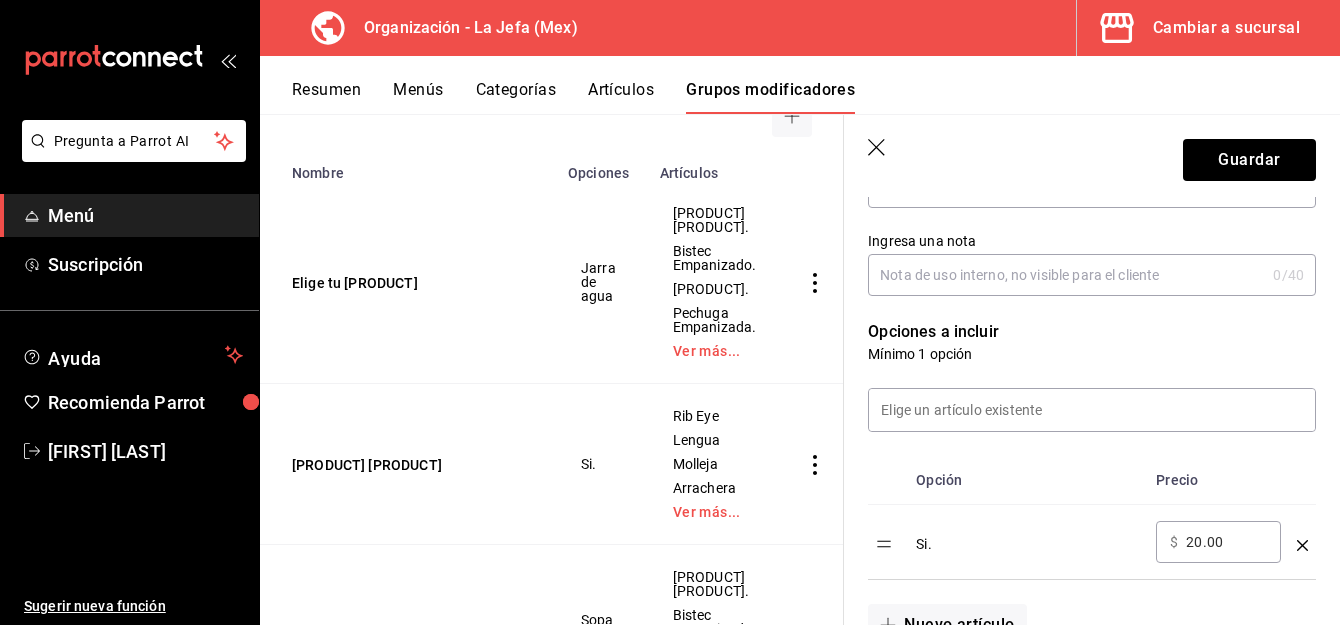 type on "10" 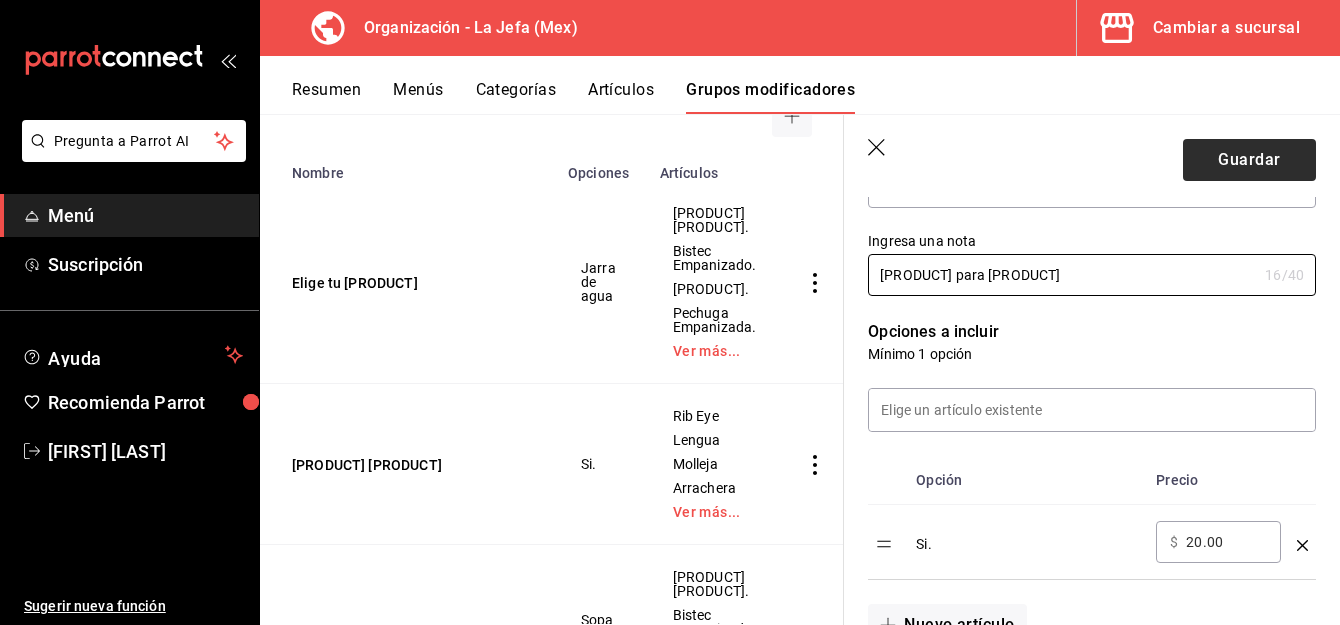 type on "[PRODUCT] para [PRODUCT]" 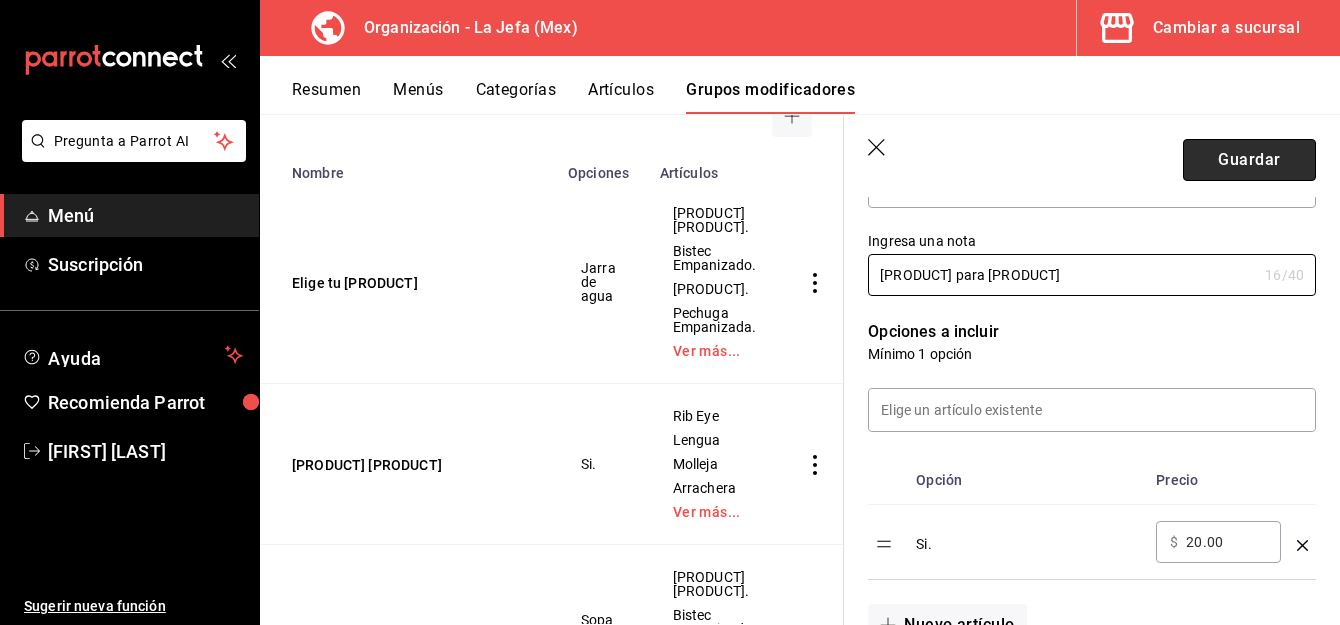 click on "Guardar" at bounding box center (1249, 160) 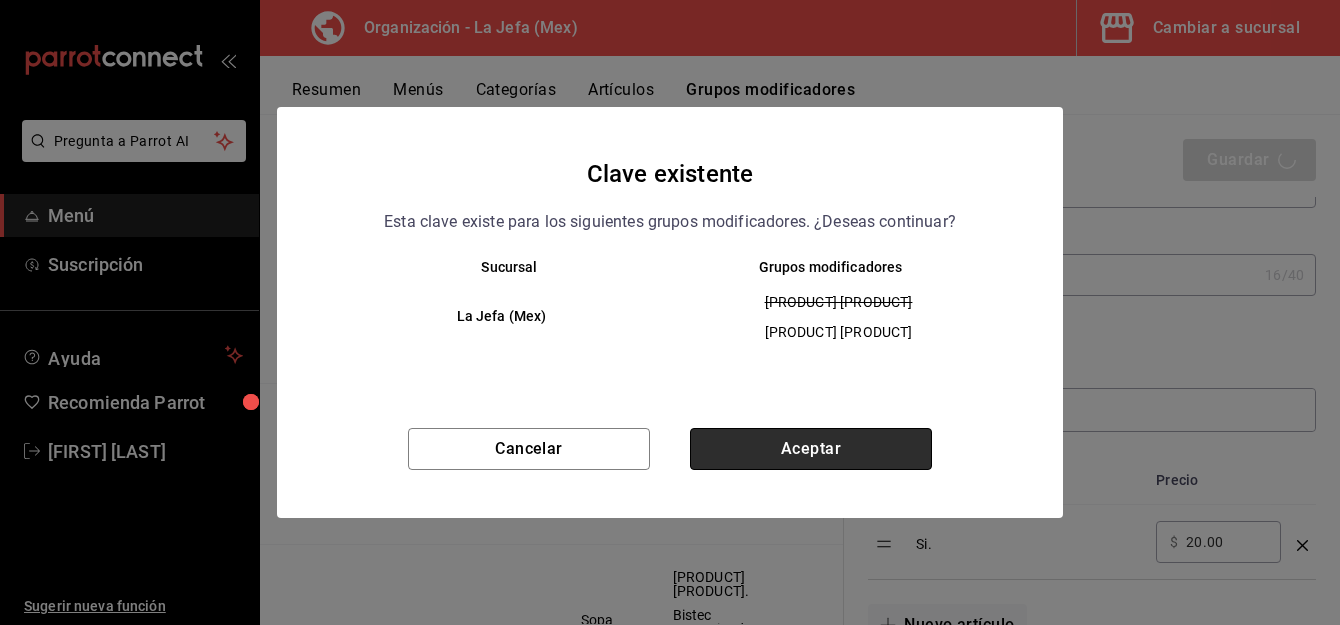 click on "Aceptar" at bounding box center (811, 449) 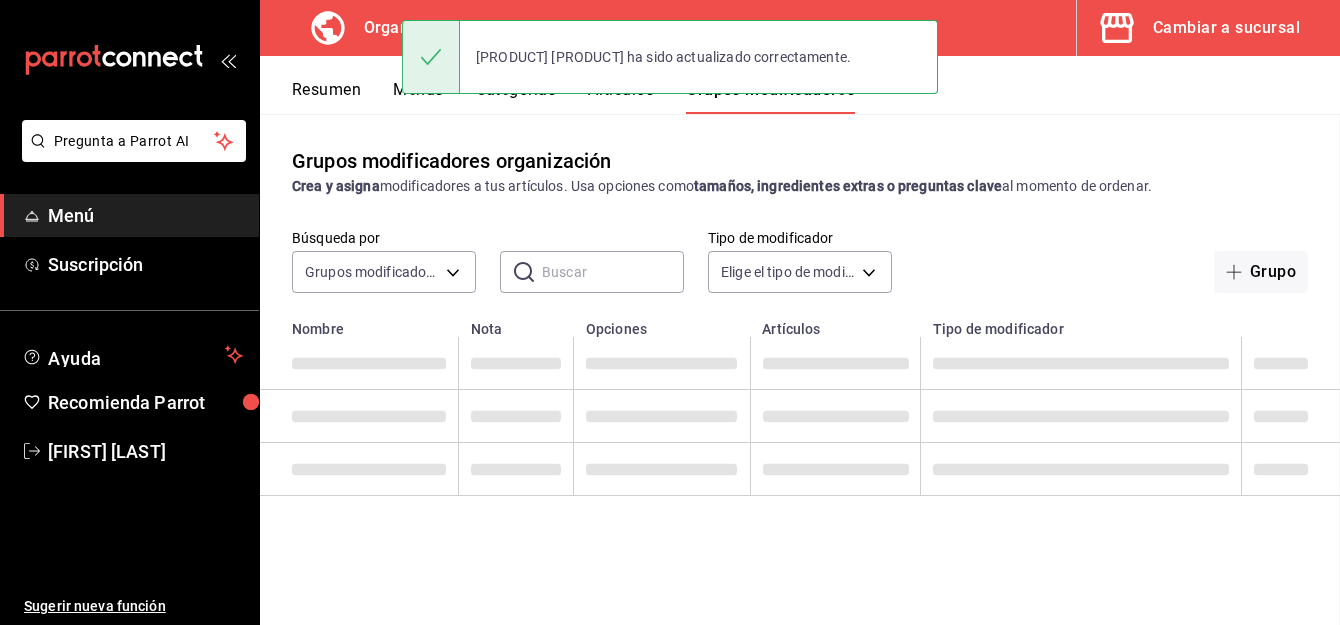 scroll, scrollTop: 0, scrollLeft: 0, axis: both 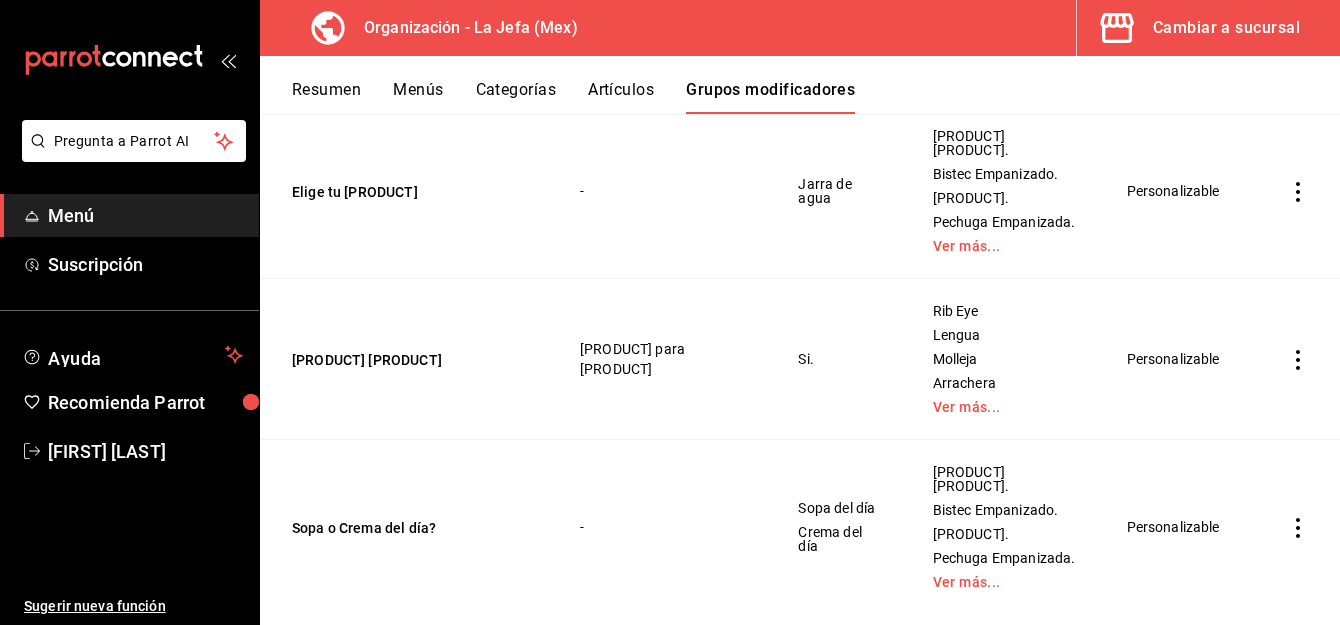 click 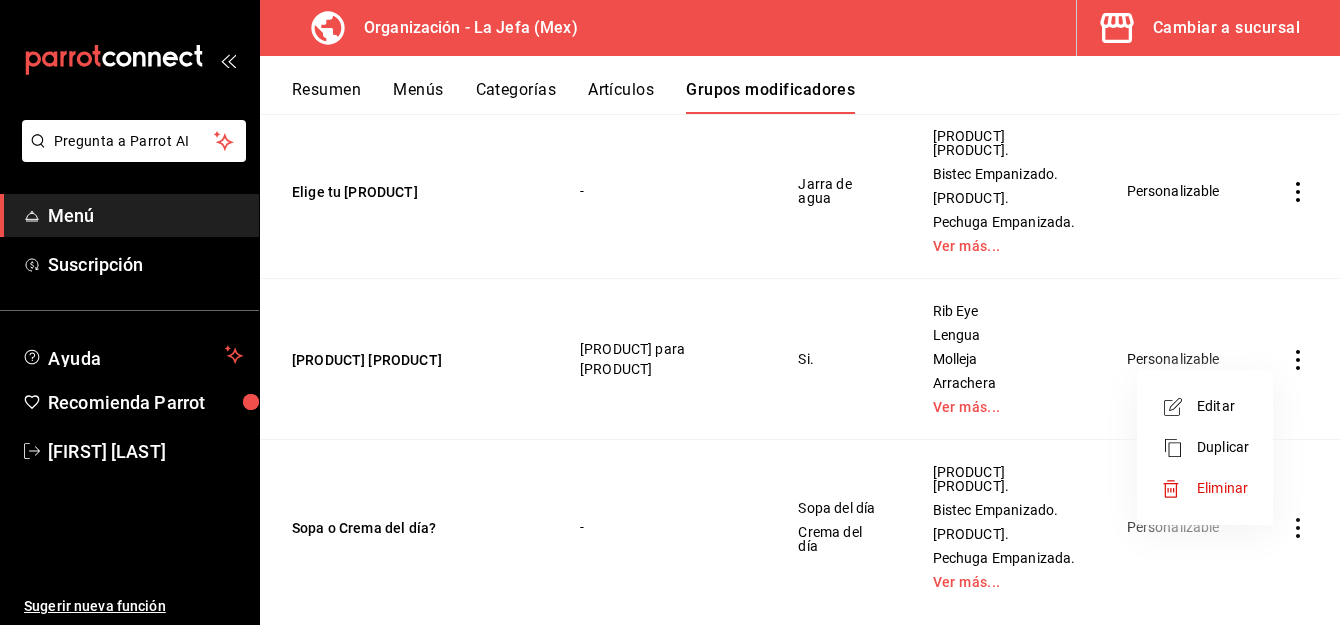 click on "Editar" at bounding box center (1223, 406) 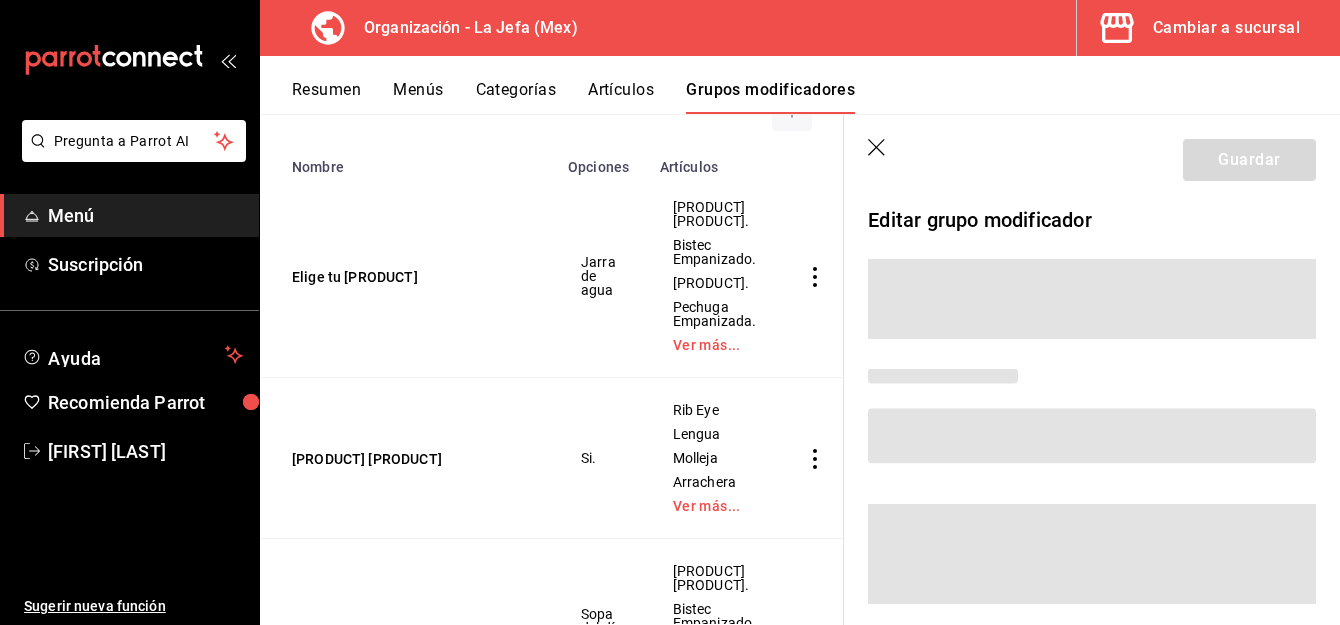 scroll, scrollTop: 226, scrollLeft: 0, axis: vertical 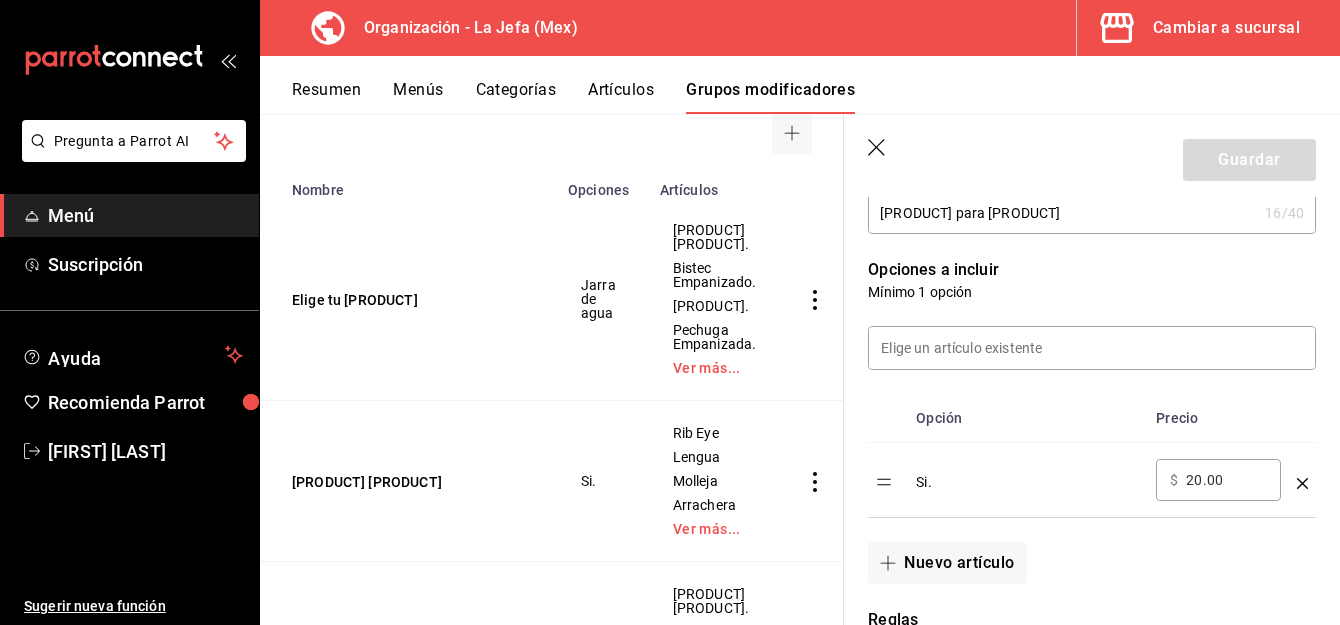 click on "Si." at bounding box center [1028, 475] 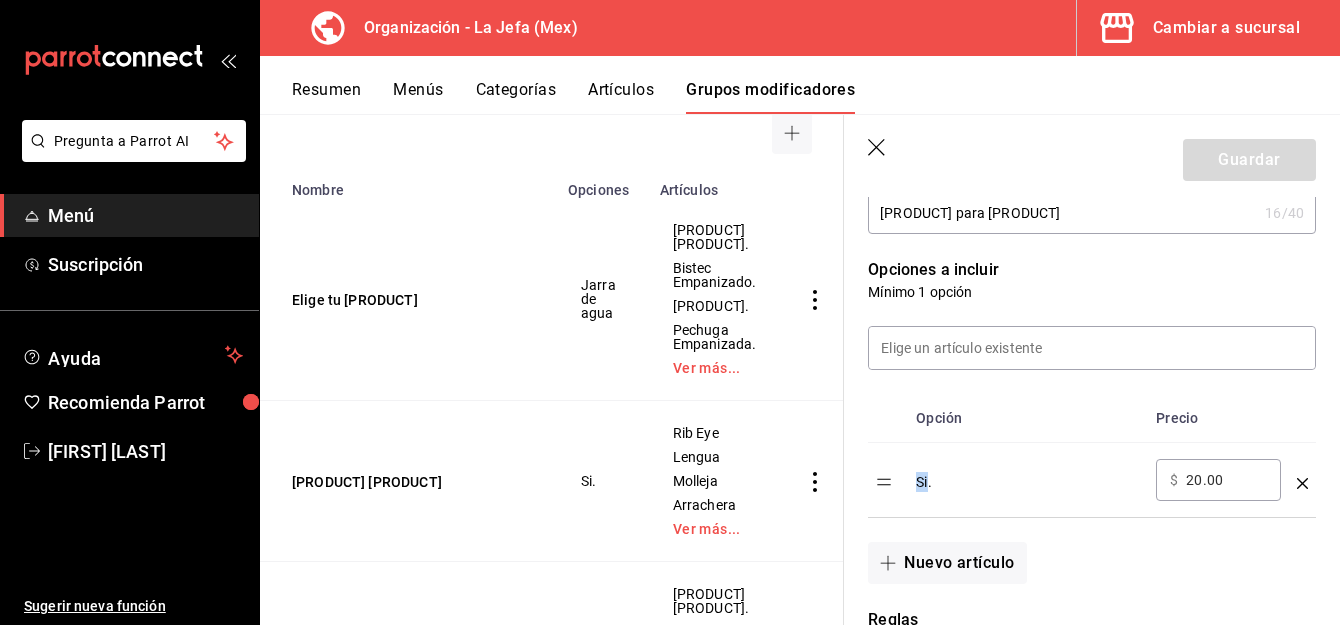 click on "Si." at bounding box center (1028, 475) 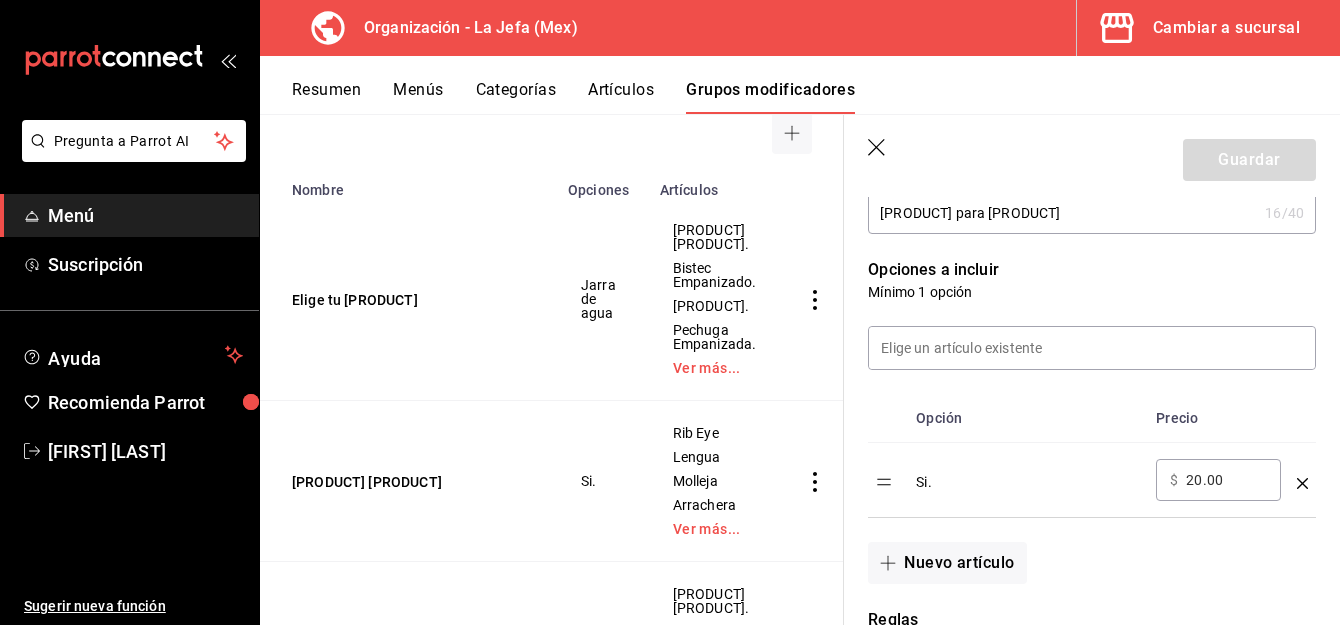 click on "Opción Precio Si. ​ $ 20.00 ​" at bounding box center [1092, 455] 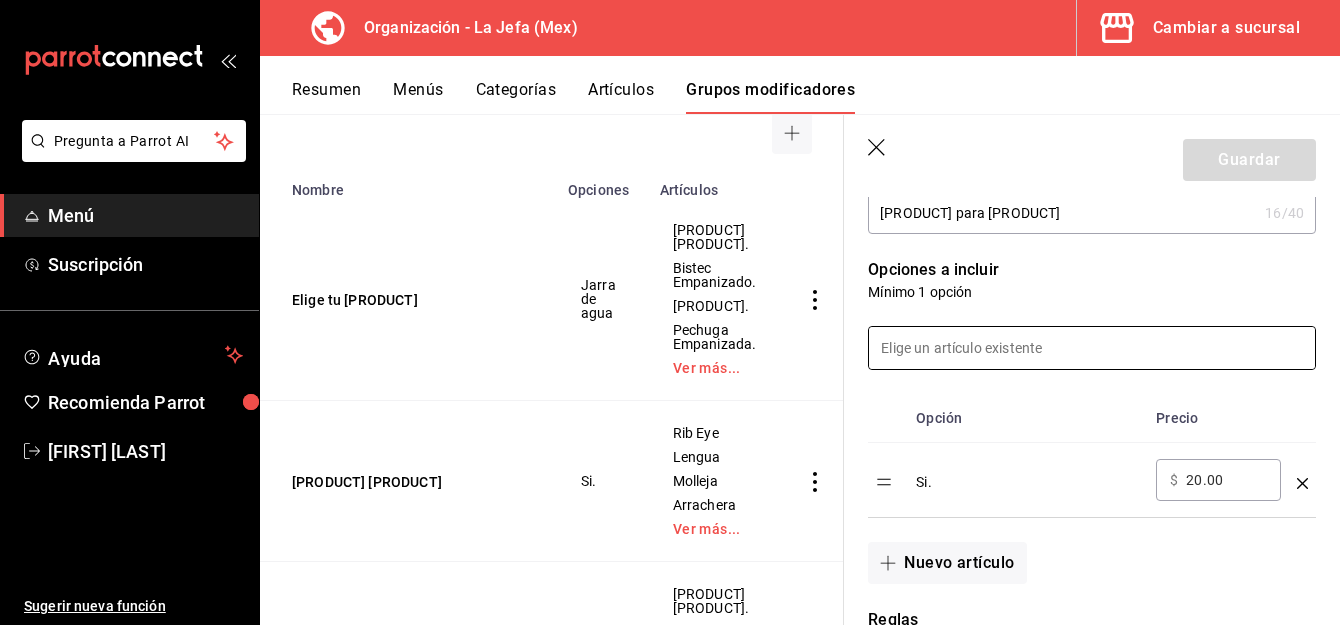 click at bounding box center [1092, 348] 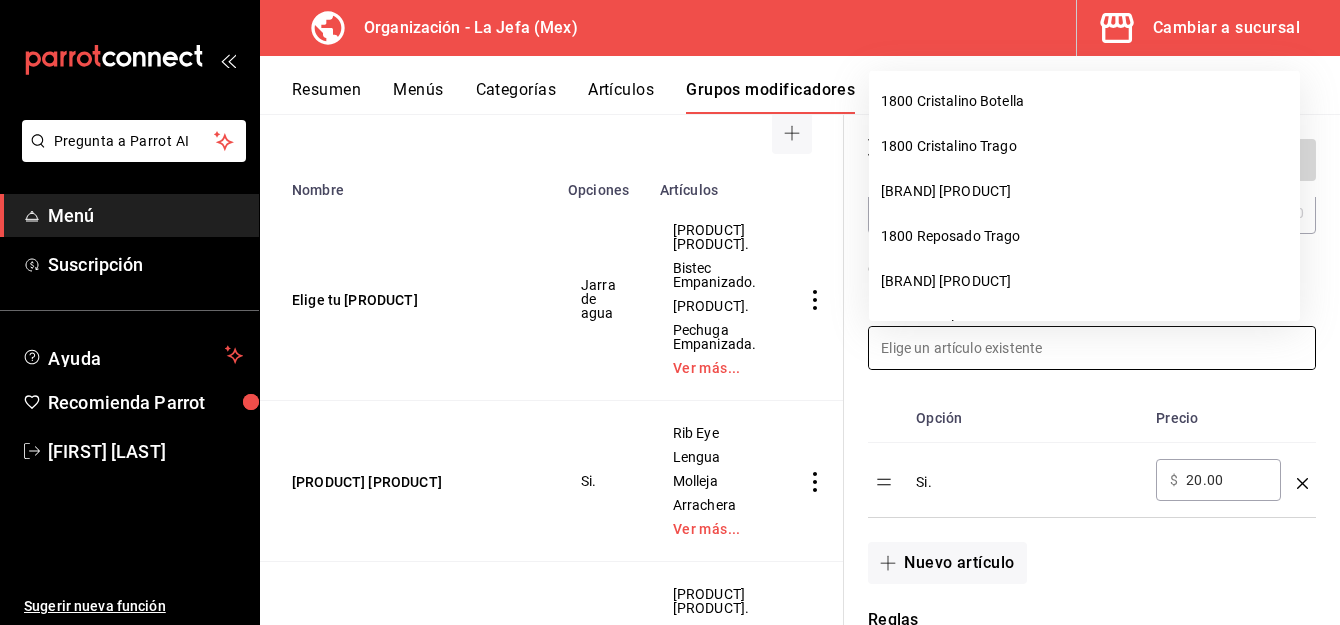 click on "Si." at bounding box center (1028, 475) 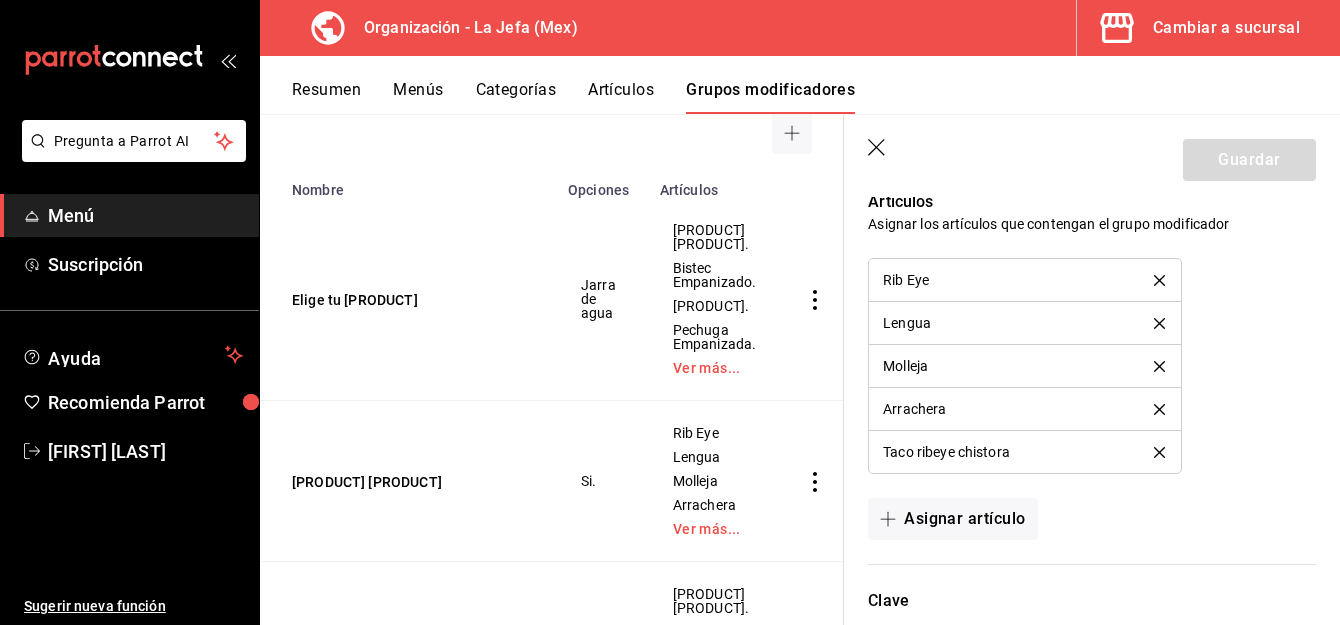 scroll, scrollTop: 1428, scrollLeft: 0, axis: vertical 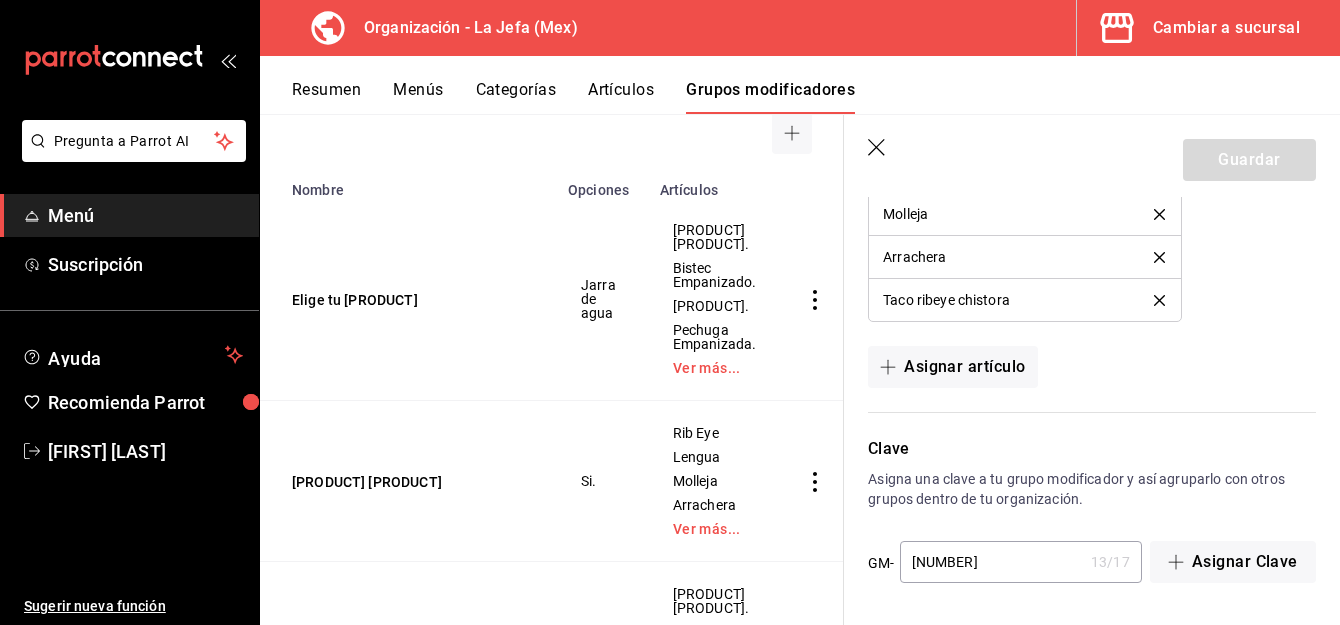 click 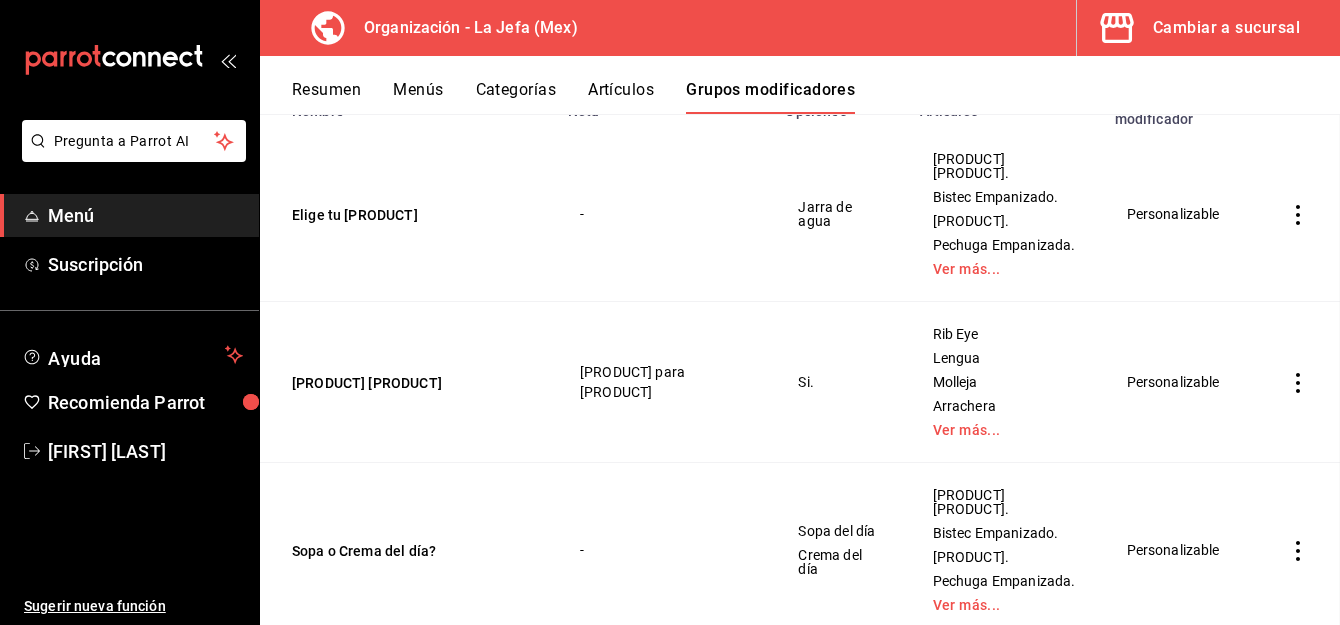 scroll, scrollTop: 0, scrollLeft: 0, axis: both 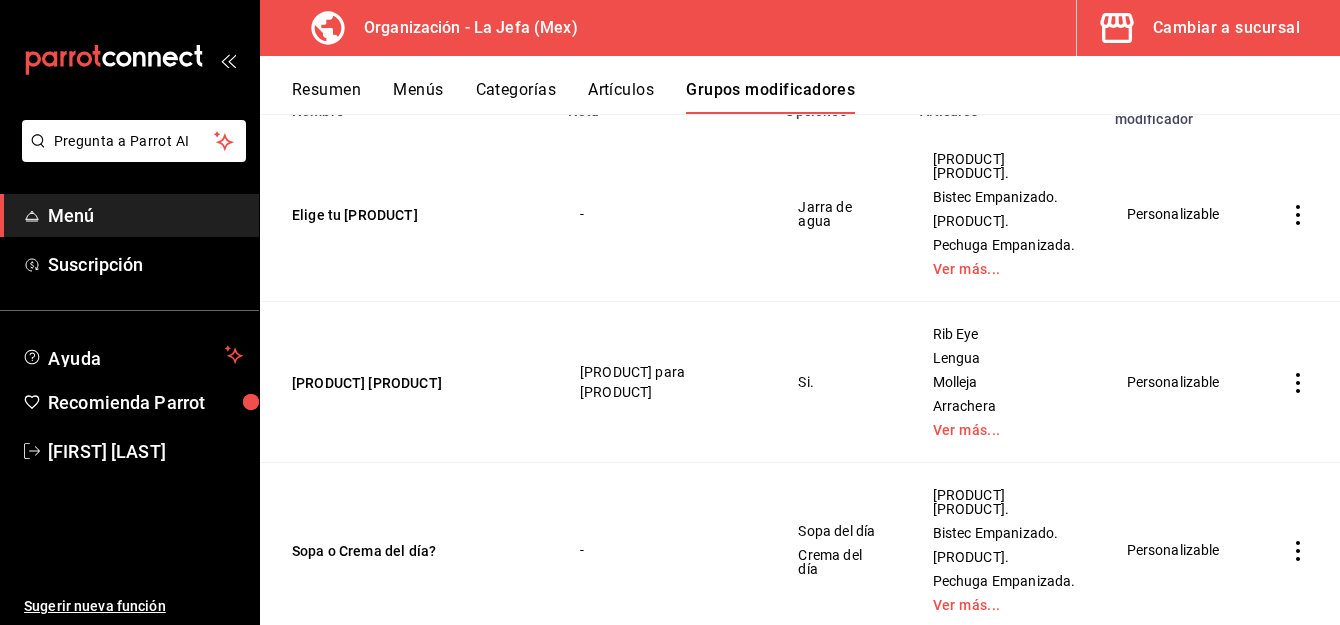 click on "Artículos" at bounding box center (621, 97) 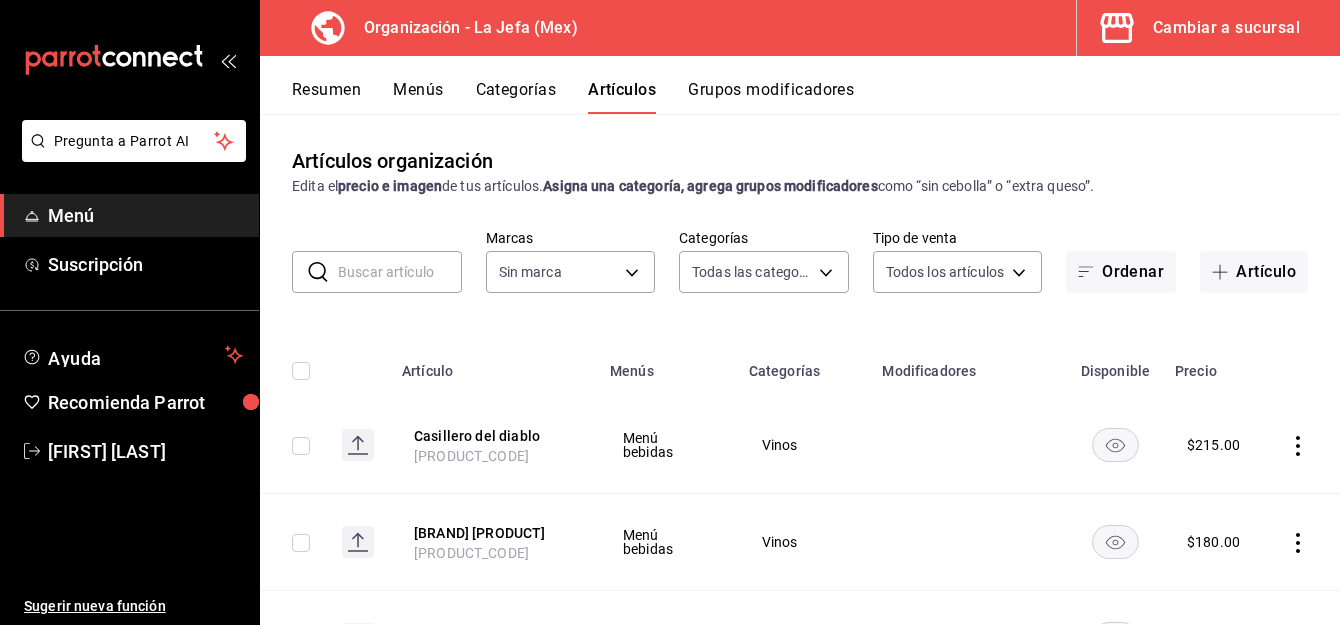 type on "[UUID],[UUID],[UUID],[UUID],[UUID],[UUID],[UUID],[UUID],[UUID],[UUID],[UUID],[UUID],[UUID],[UUID],[UUID],[UUID],[UUID],[UUID],[UUID],[UUID],[UUID],[UUID],[UUID],[UUID],[UUID],[UUID],[UUID],[UUID]" 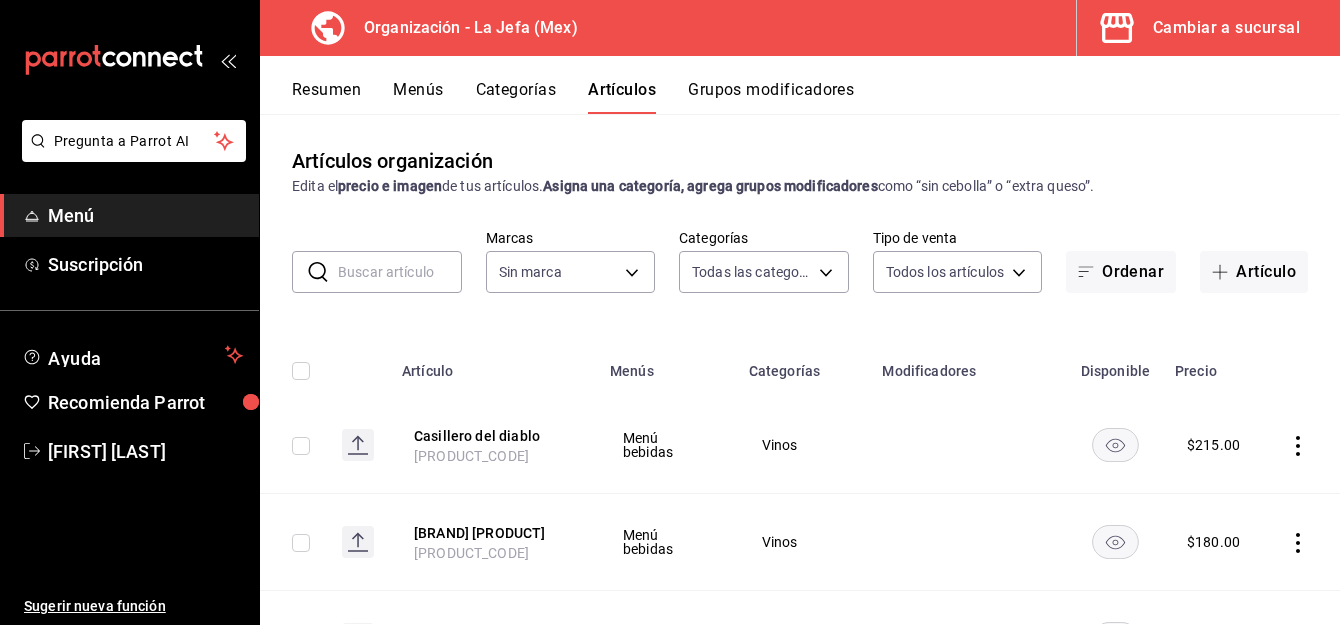 type on "[UUID]" 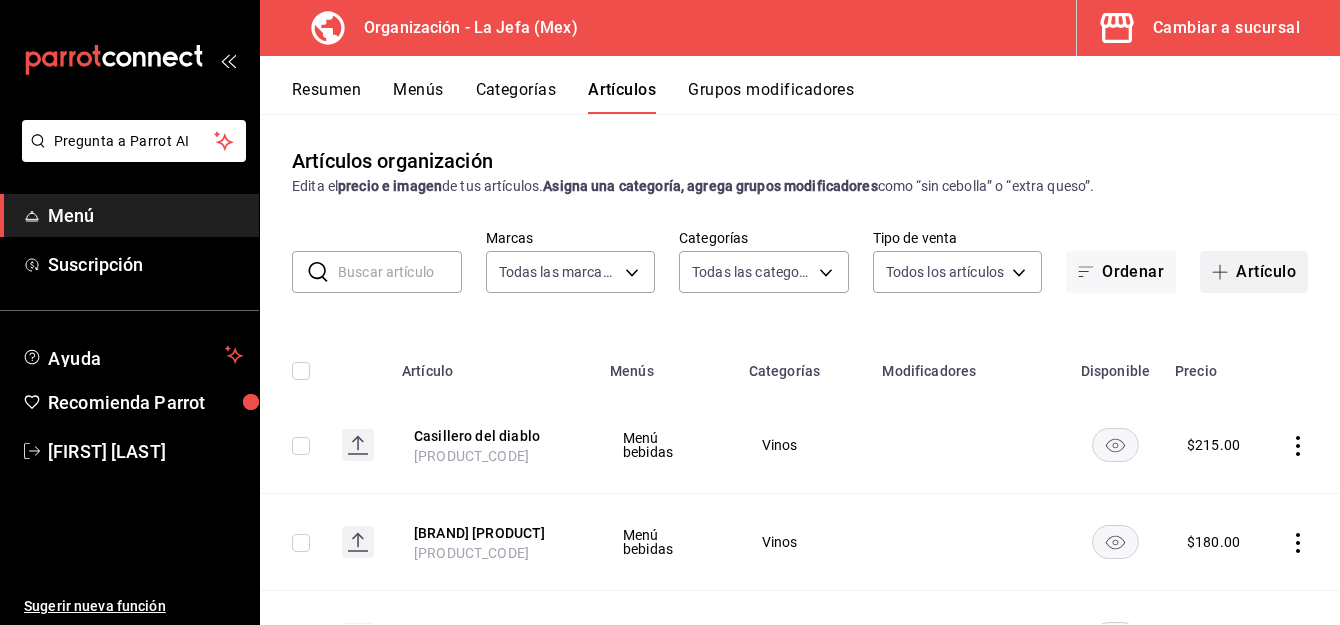 click 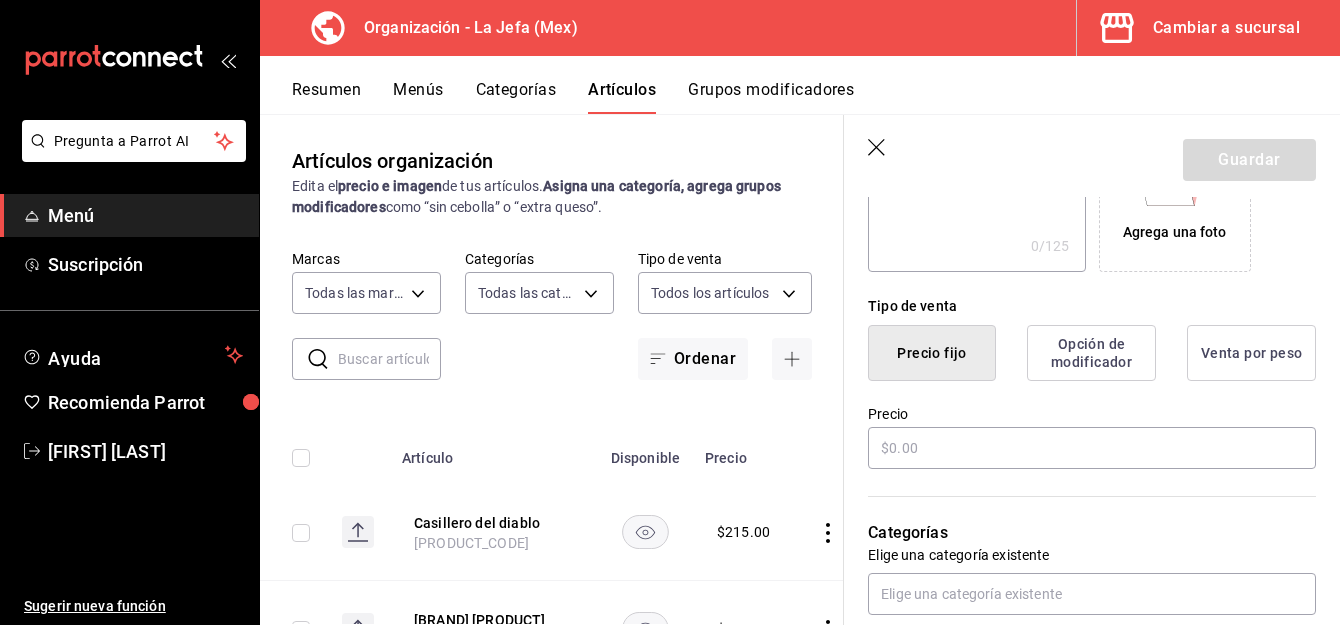 scroll, scrollTop: 397, scrollLeft: 0, axis: vertical 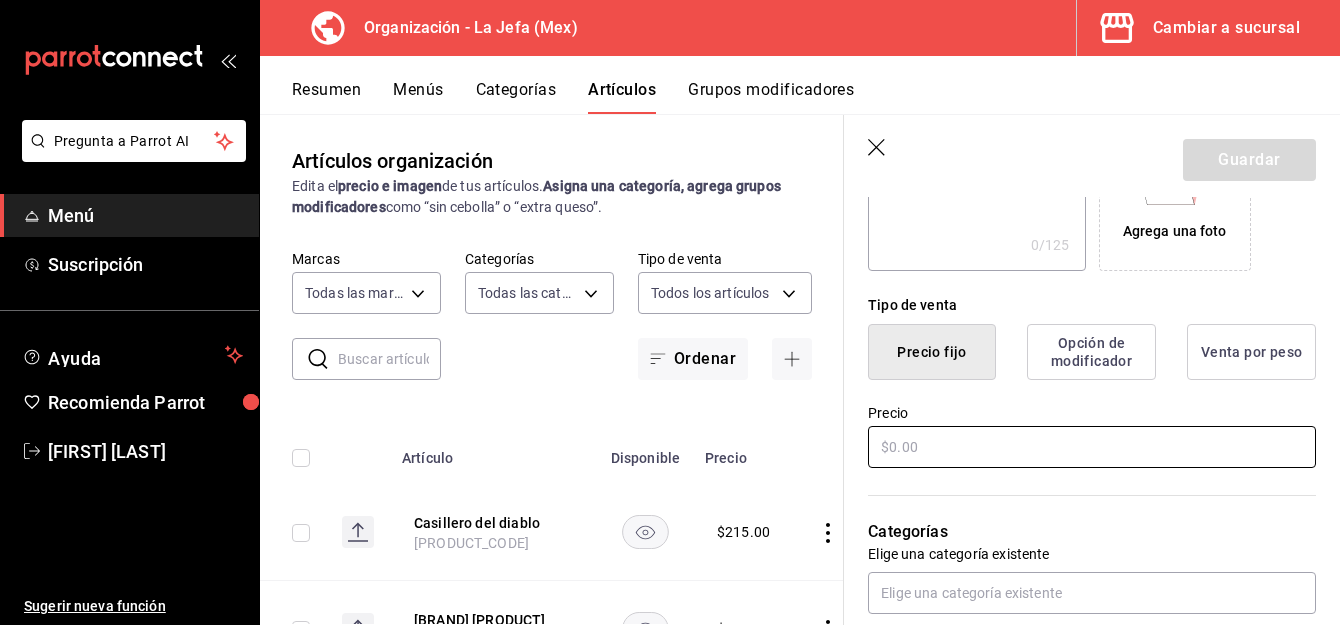type on "[BRAND] [PRODUCT]" 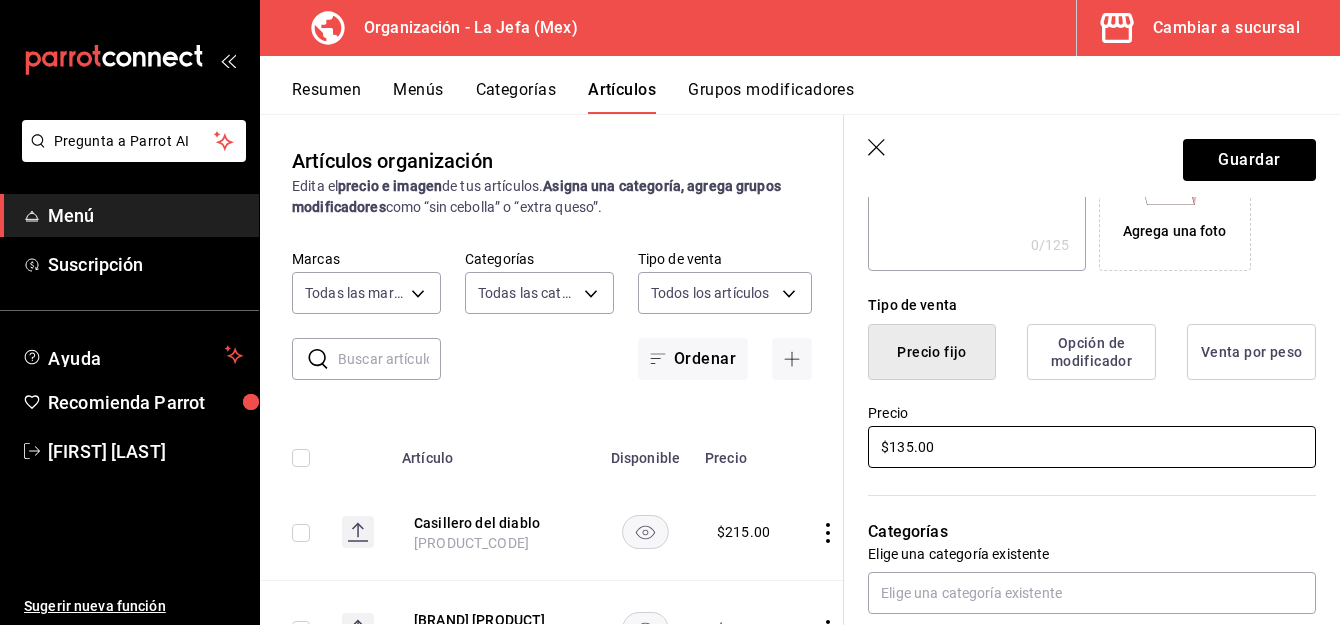 scroll, scrollTop: 510, scrollLeft: 0, axis: vertical 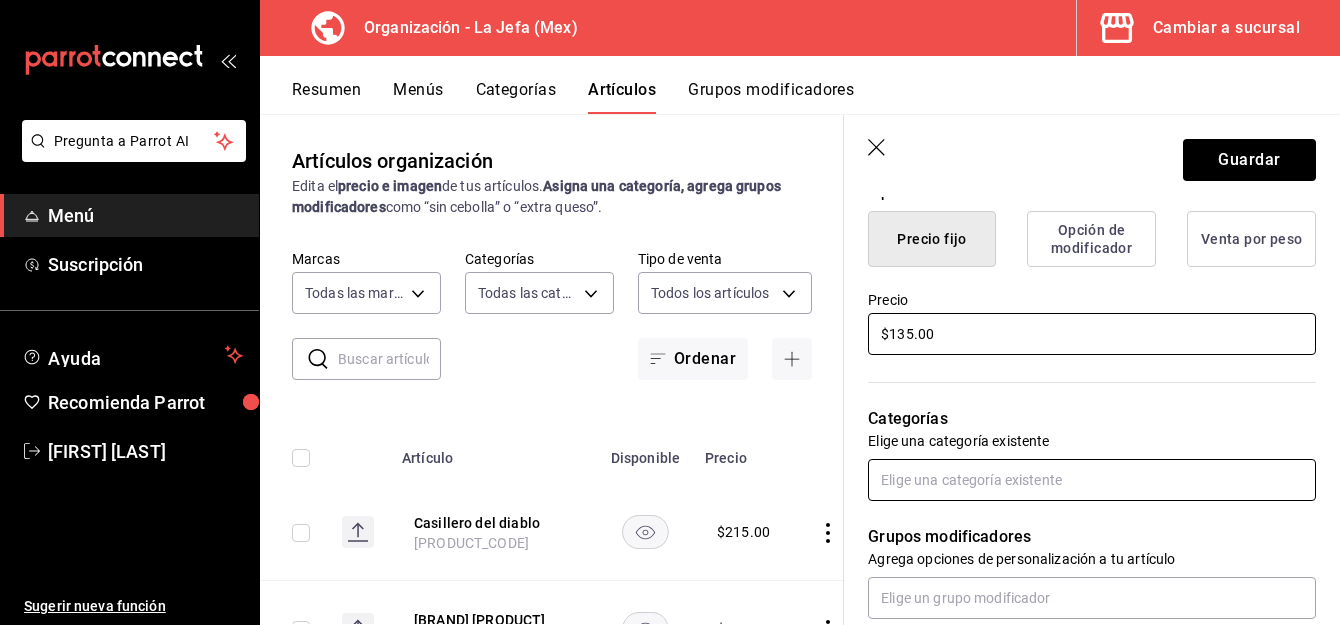 type on "$135.00" 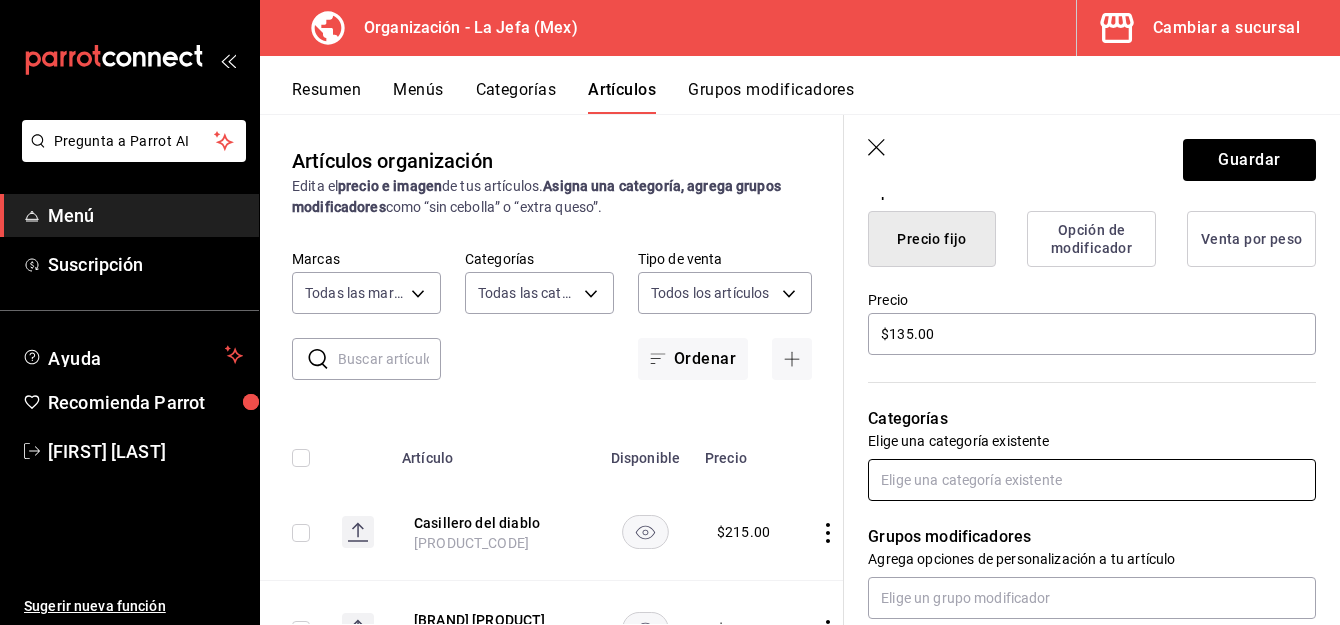click at bounding box center [1092, 480] 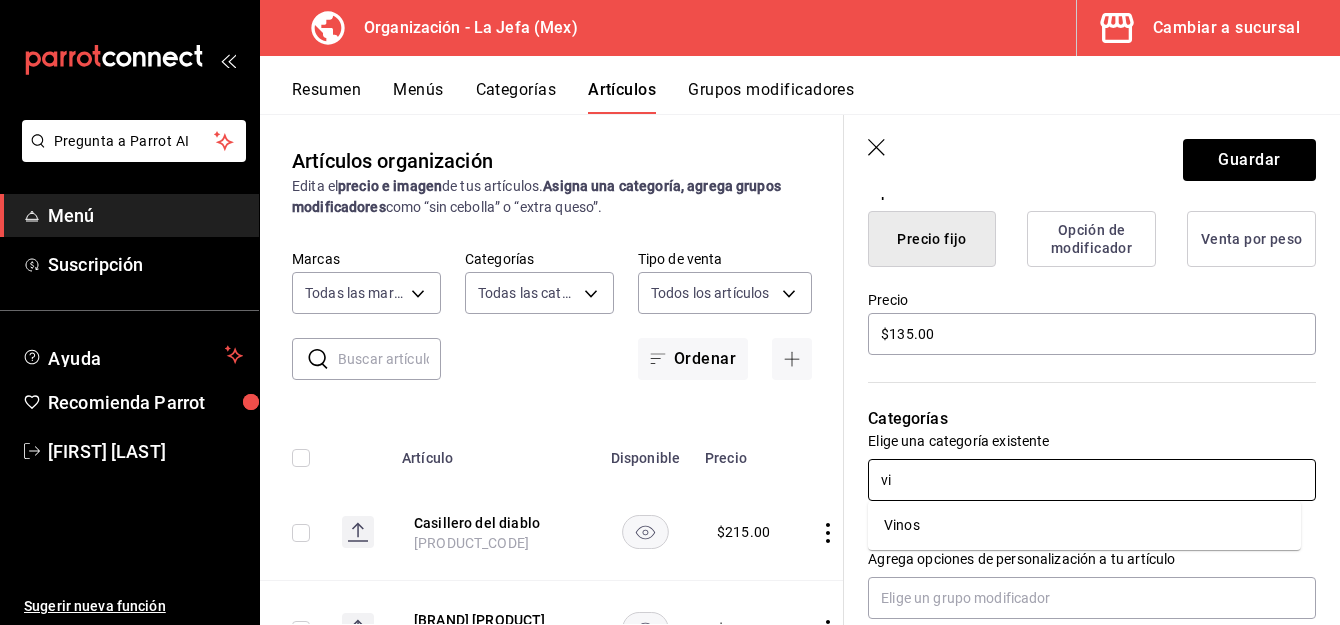 type on "vin" 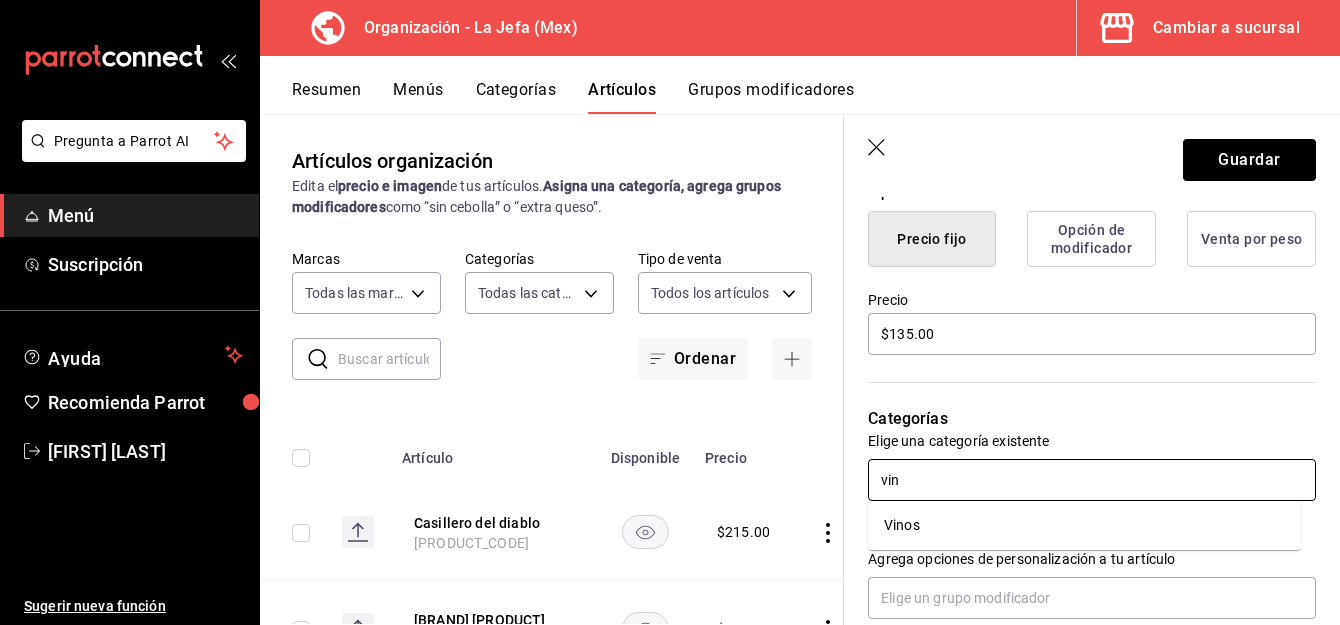 click on "Vinos" at bounding box center (1084, 525) 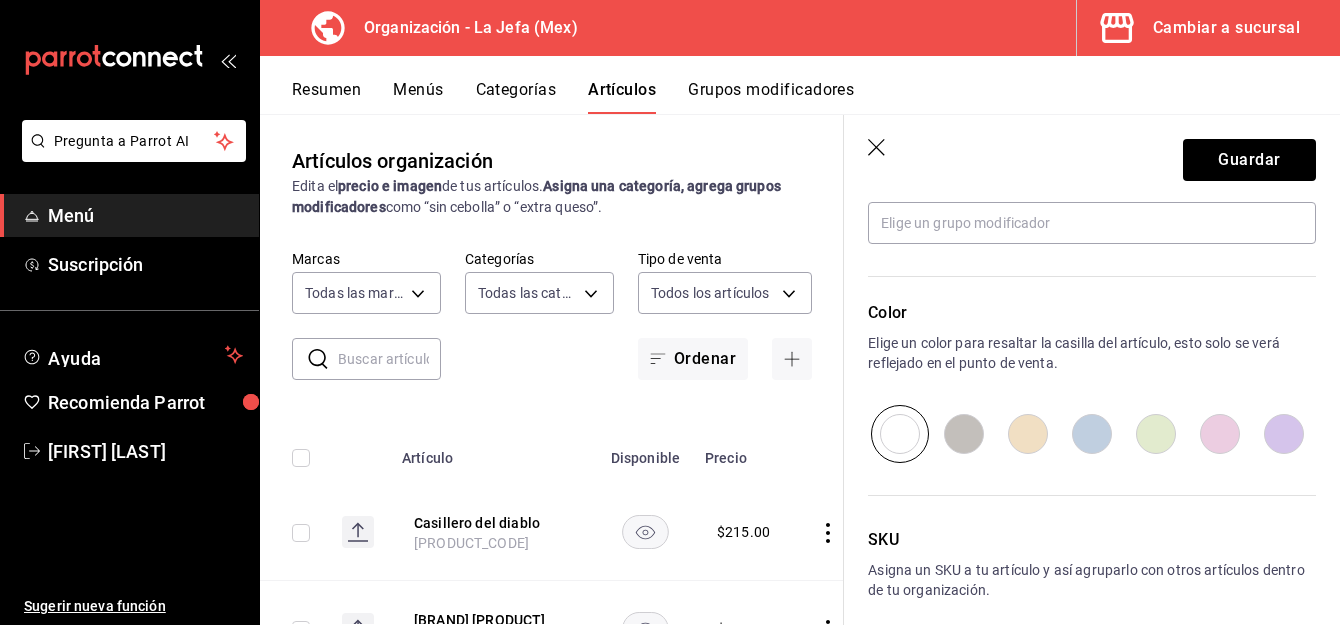 scroll, scrollTop: 1040, scrollLeft: 0, axis: vertical 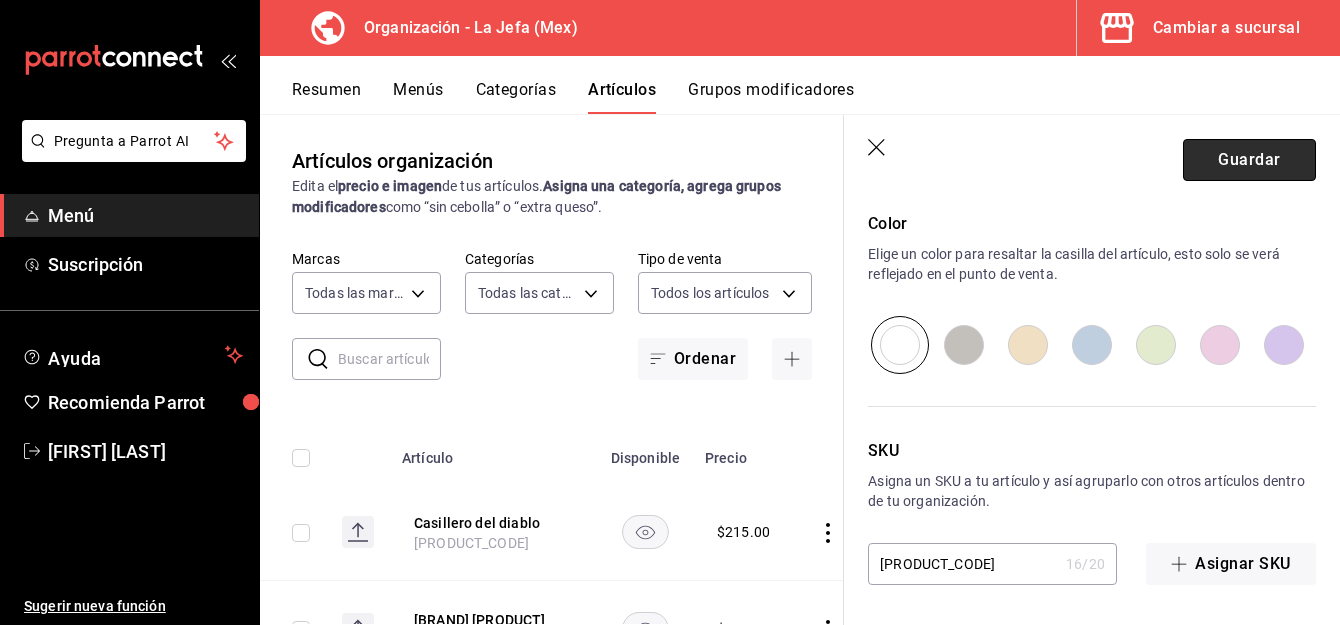 click on "Guardar" at bounding box center (1249, 160) 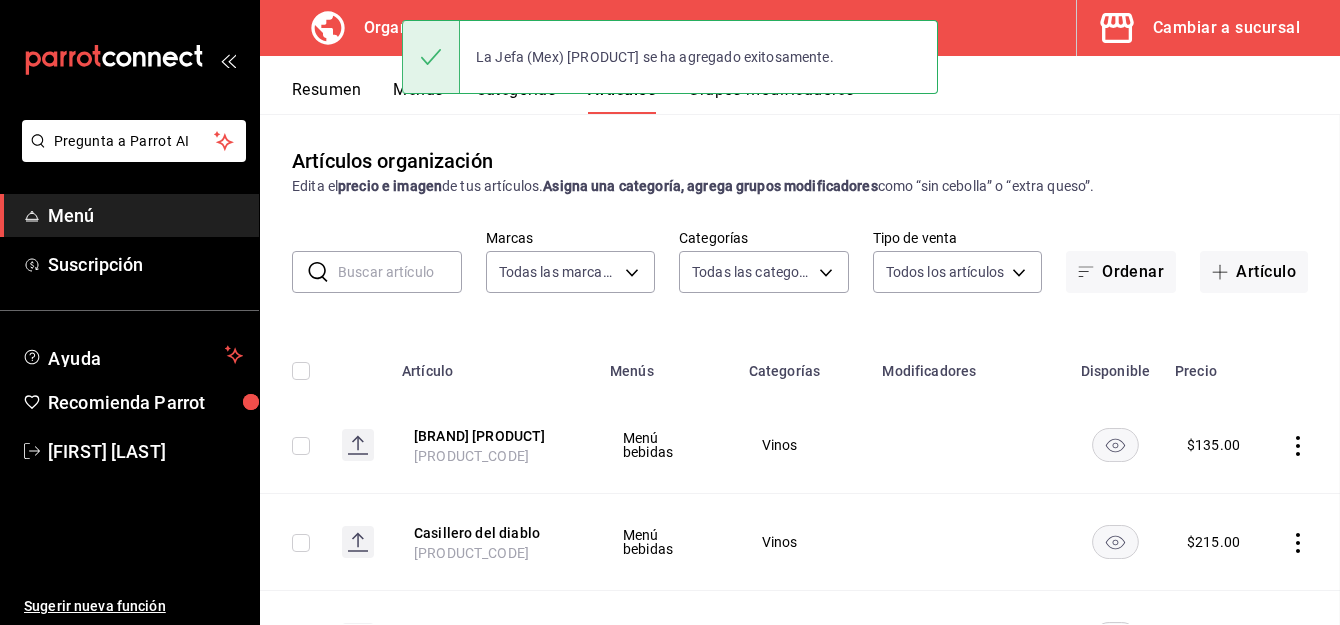 scroll, scrollTop: 0, scrollLeft: 0, axis: both 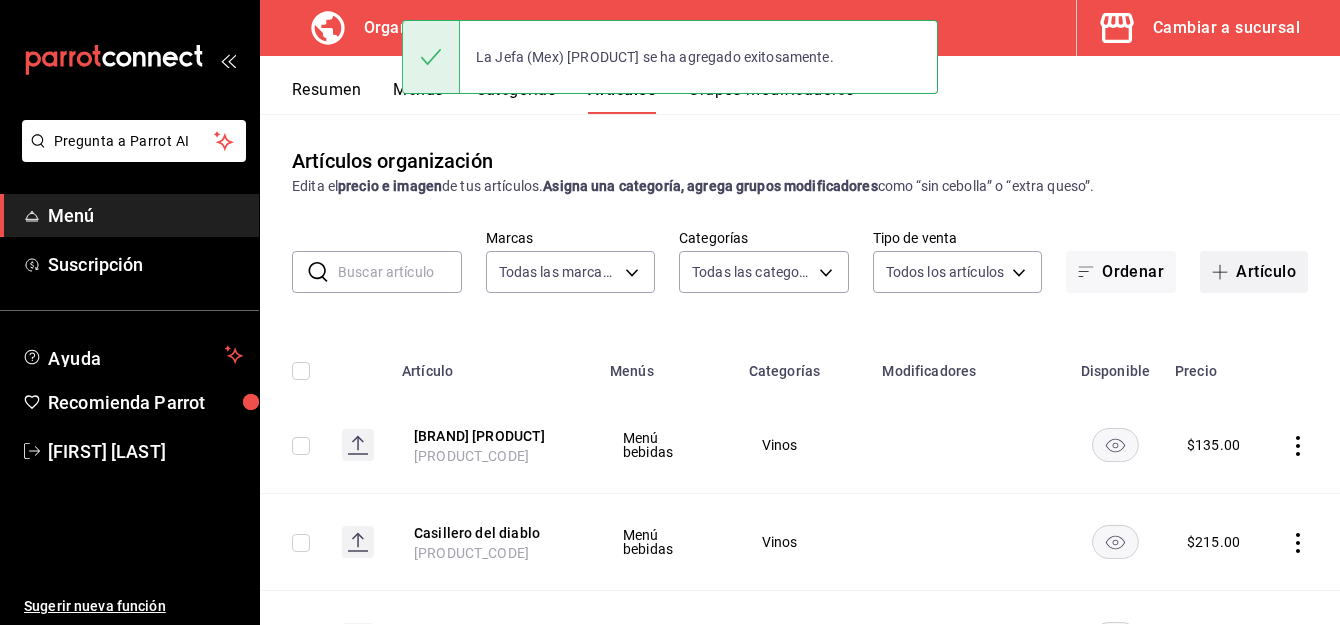 click at bounding box center (1224, 272) 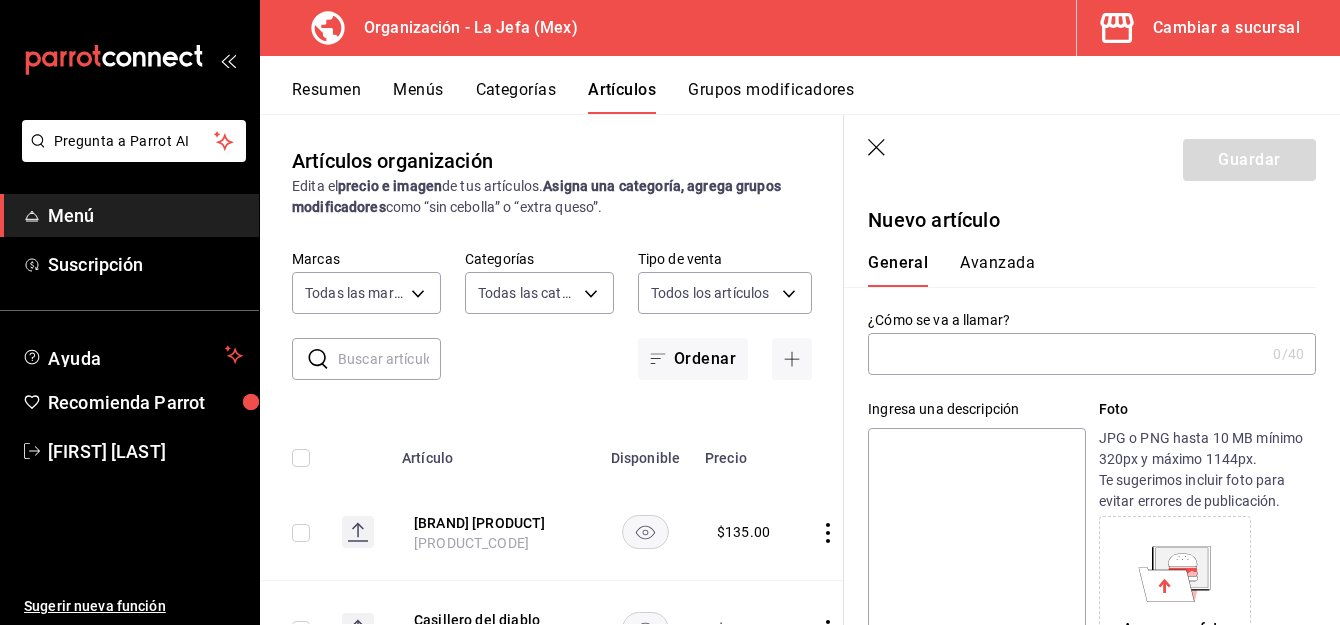 click at bounding box center [1066, 354] 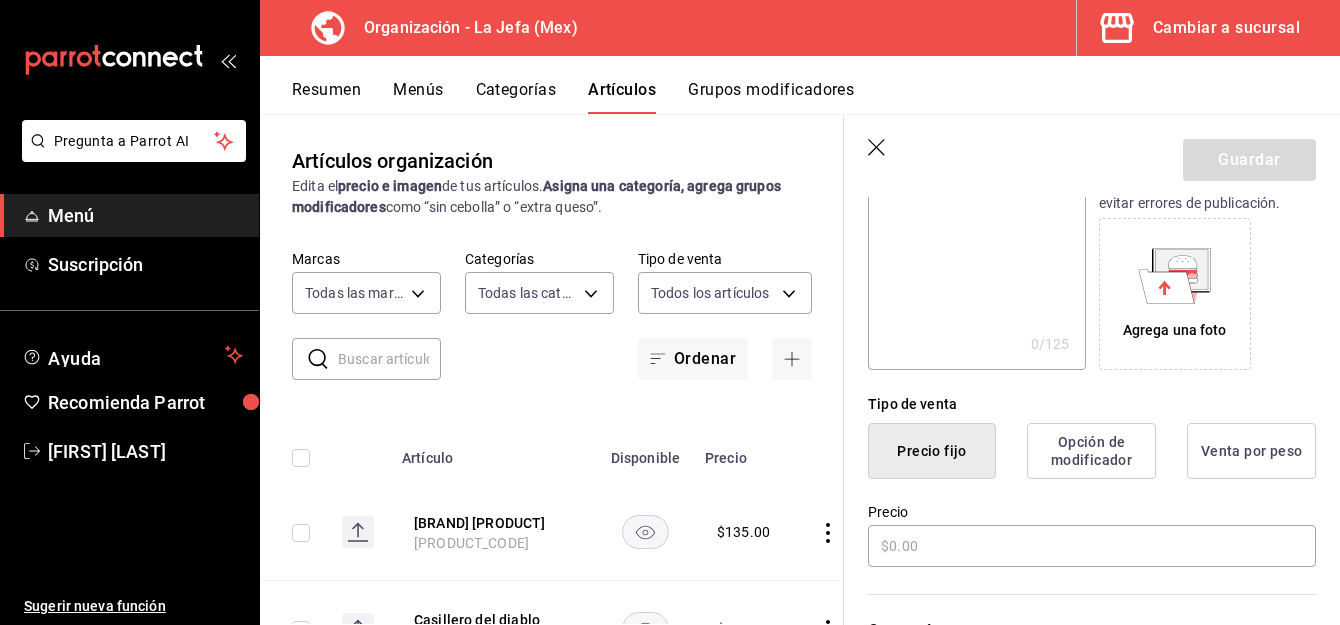 scroll, scrollTop: 299, scrollLeft: 0, axis: vertical 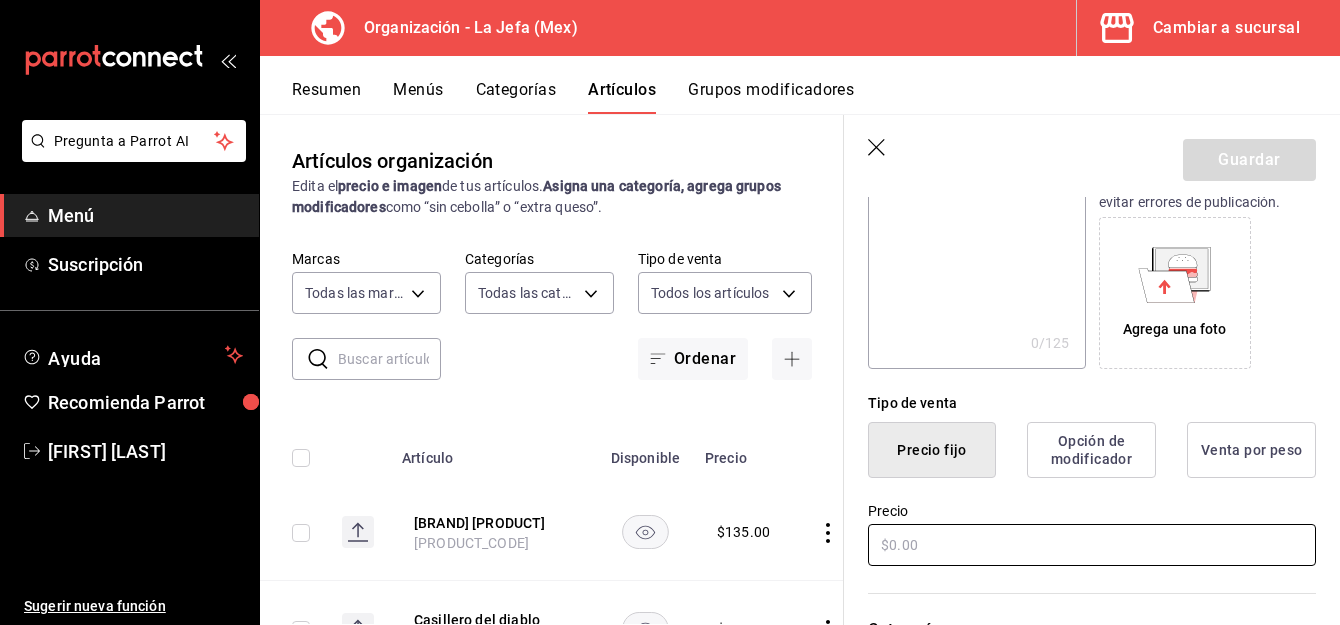 type on "[BRAND] [PRODUCT]" 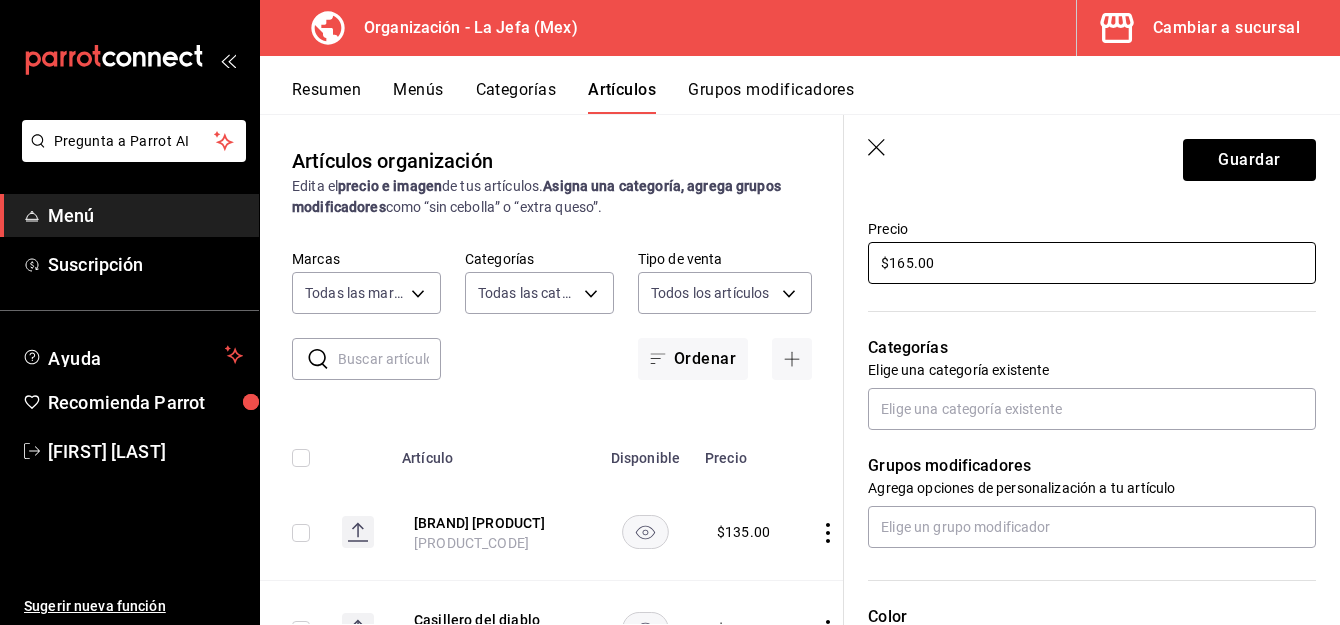 scroll, scrollTop: 626, scrollLeft: 0, axis: vertical 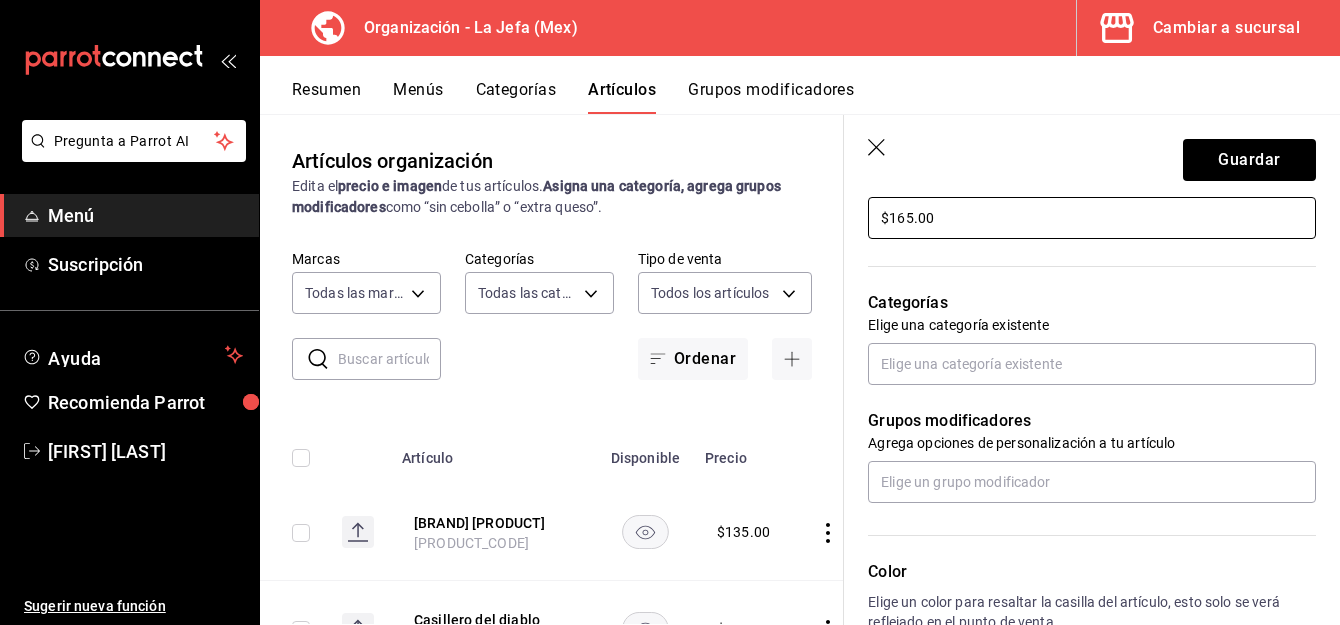 type on "$165.00" 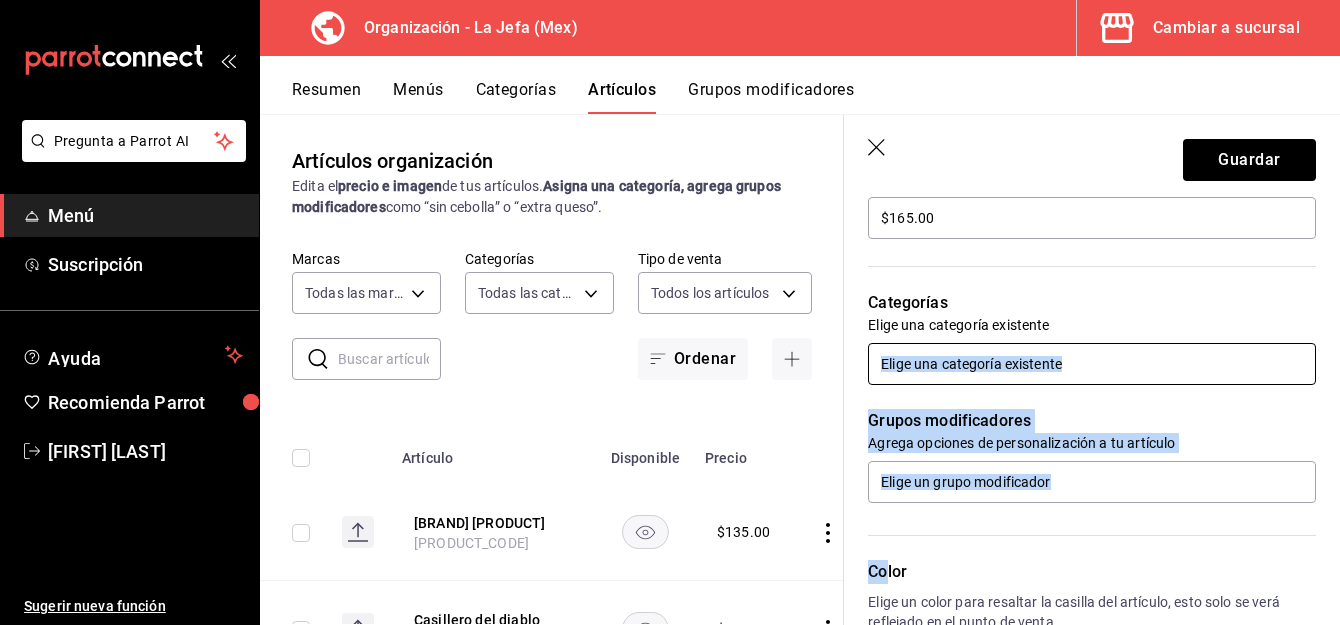 drag, startPoint x: 888, startPoint y: 540, endPoint x: 943, endPoint y: 377, distance: 172.02907 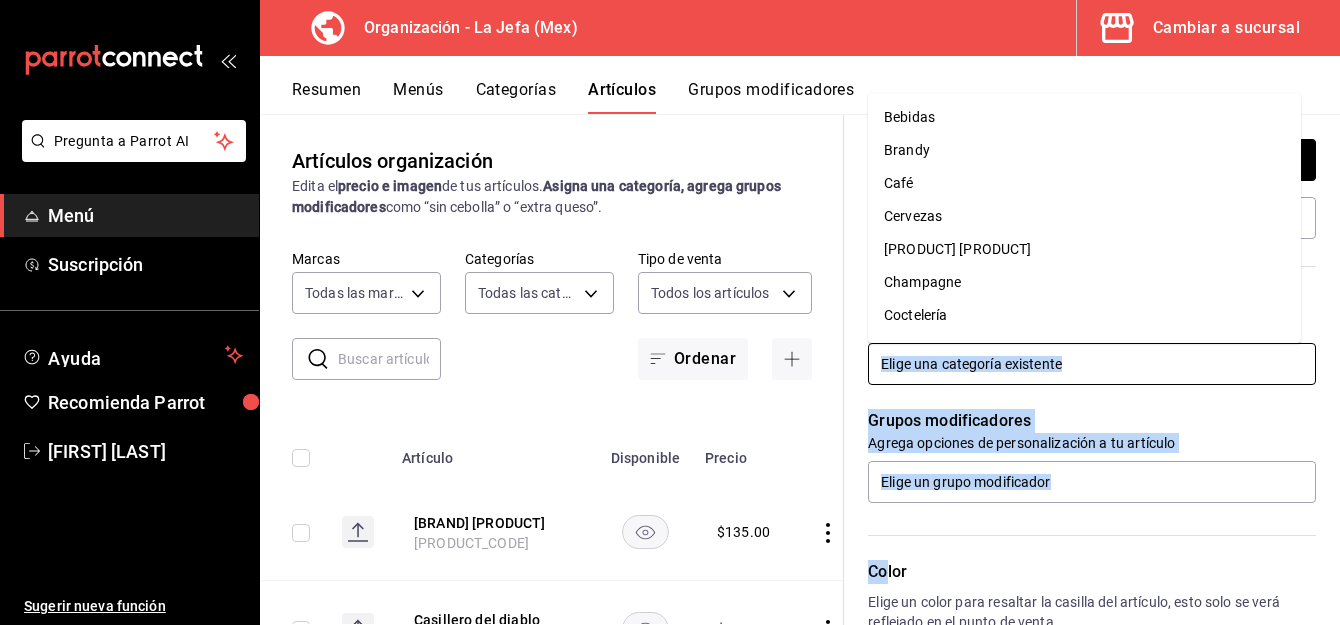 click at bounding box center (1092, 364) 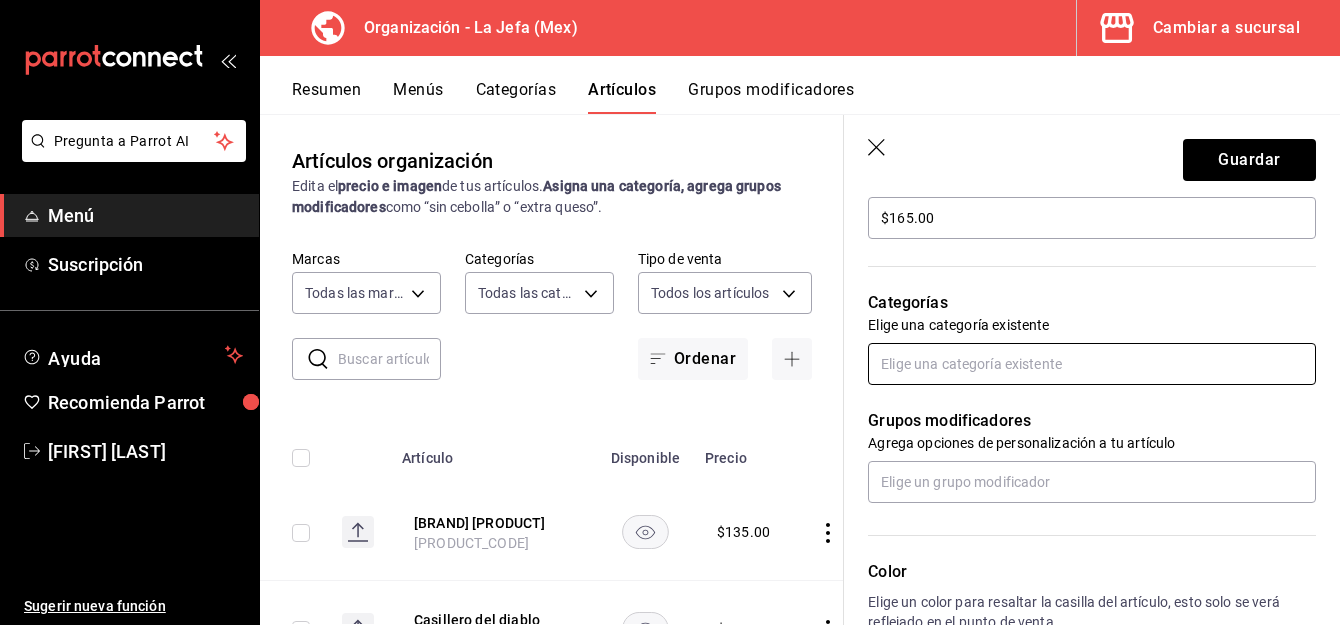 drag, startPoint x: 943, startPoint y: 377, endPoint x: 962, endPoint y: 366, distance: 21.954498 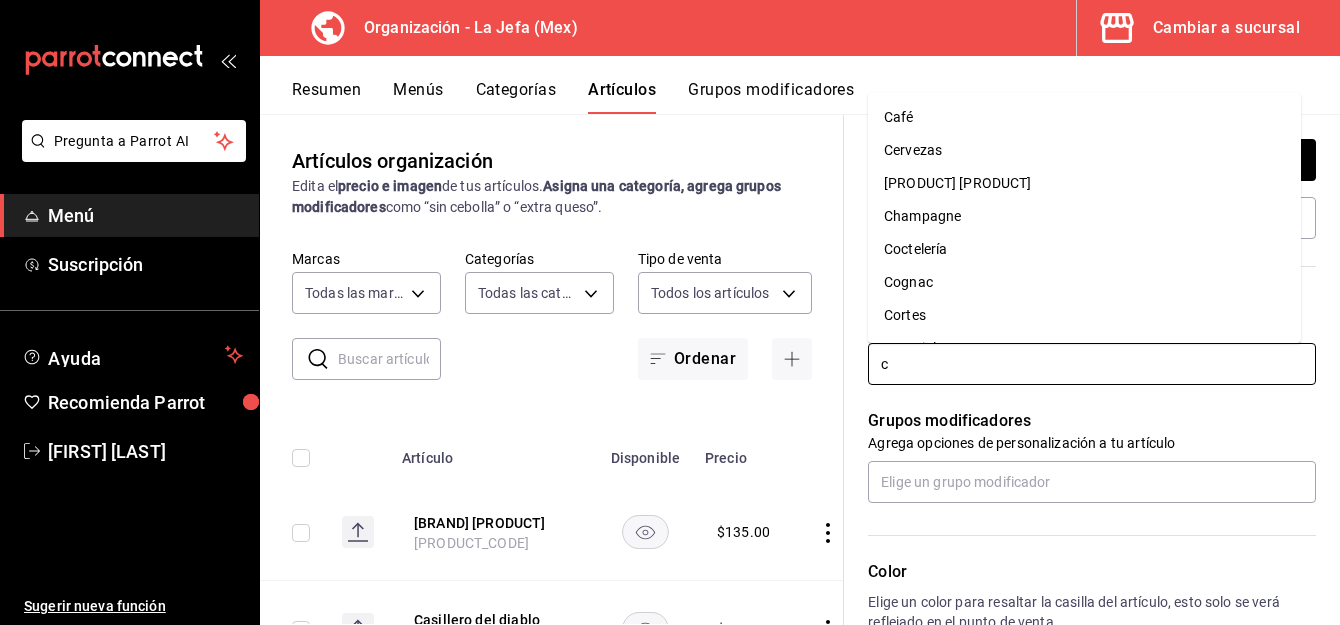 type on "ca" 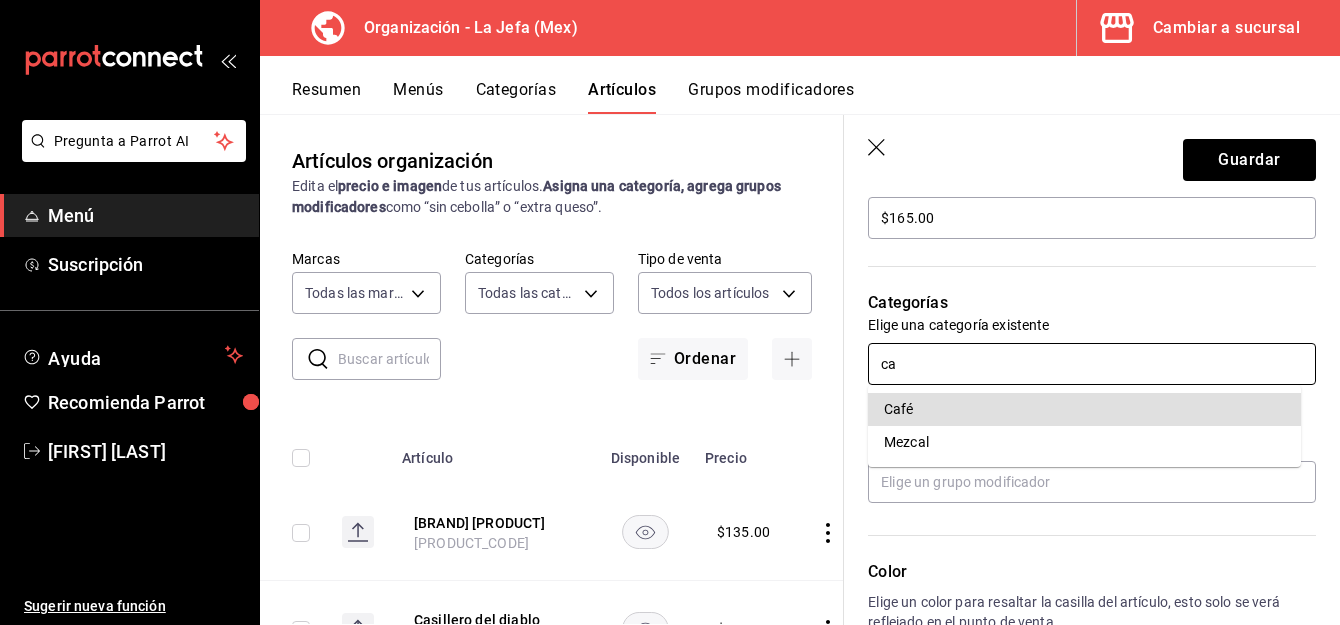 type 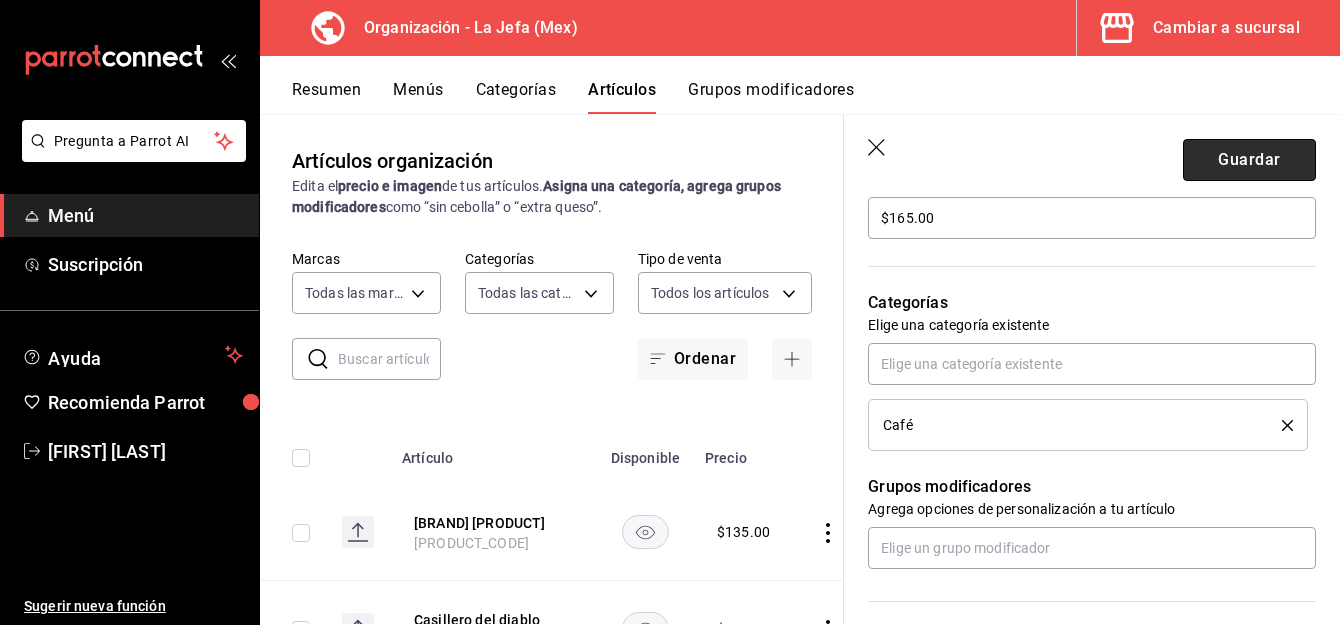 click on "Guardar" at bounding box center (1249, 160) 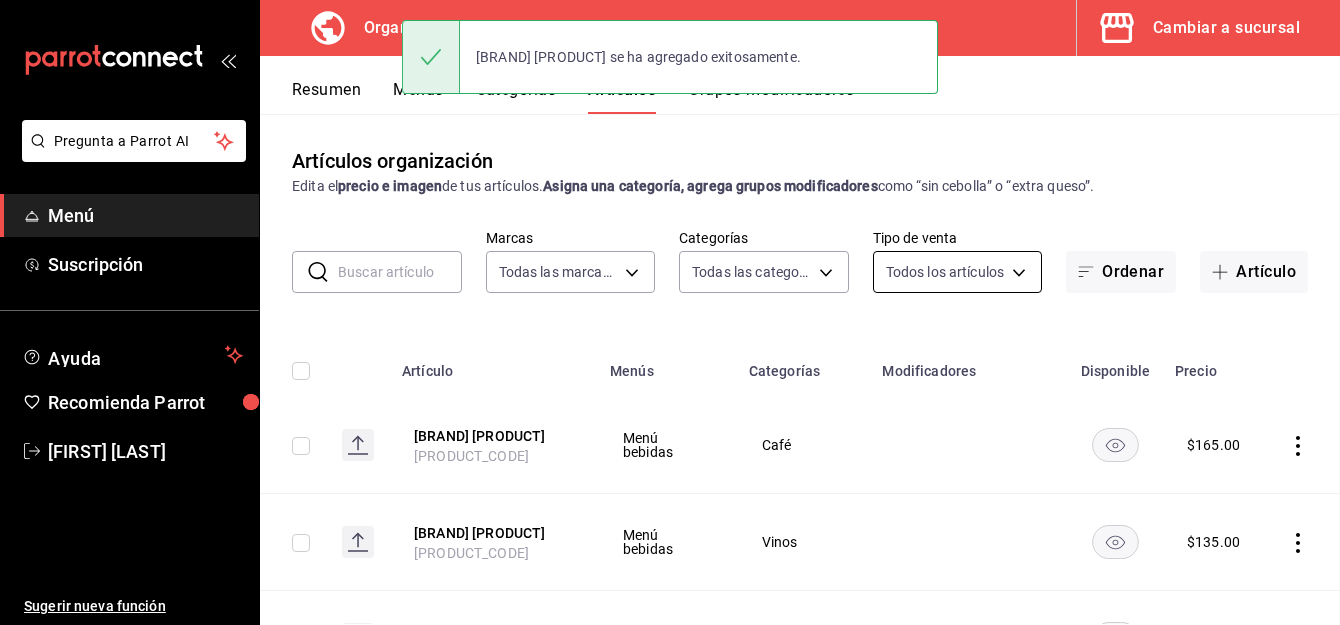 scroll, scrollTop: 0, scrollLeft: 0, axis: both 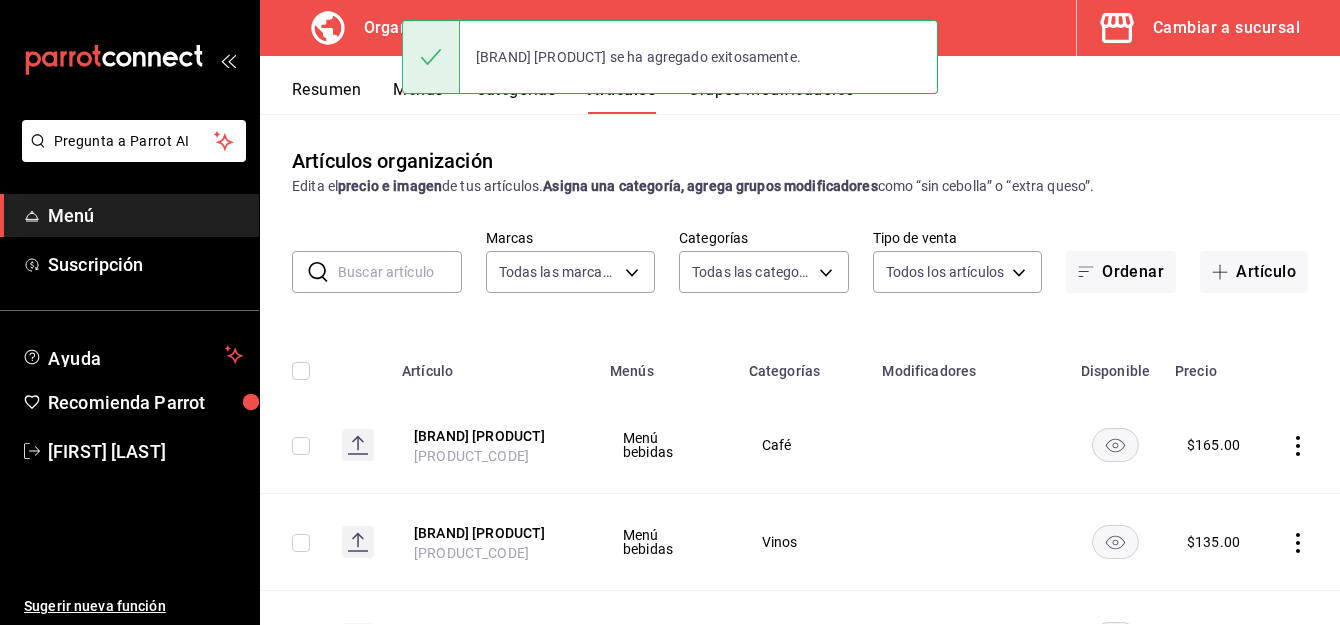 click on "Menús" at bounding box center [418, 97] 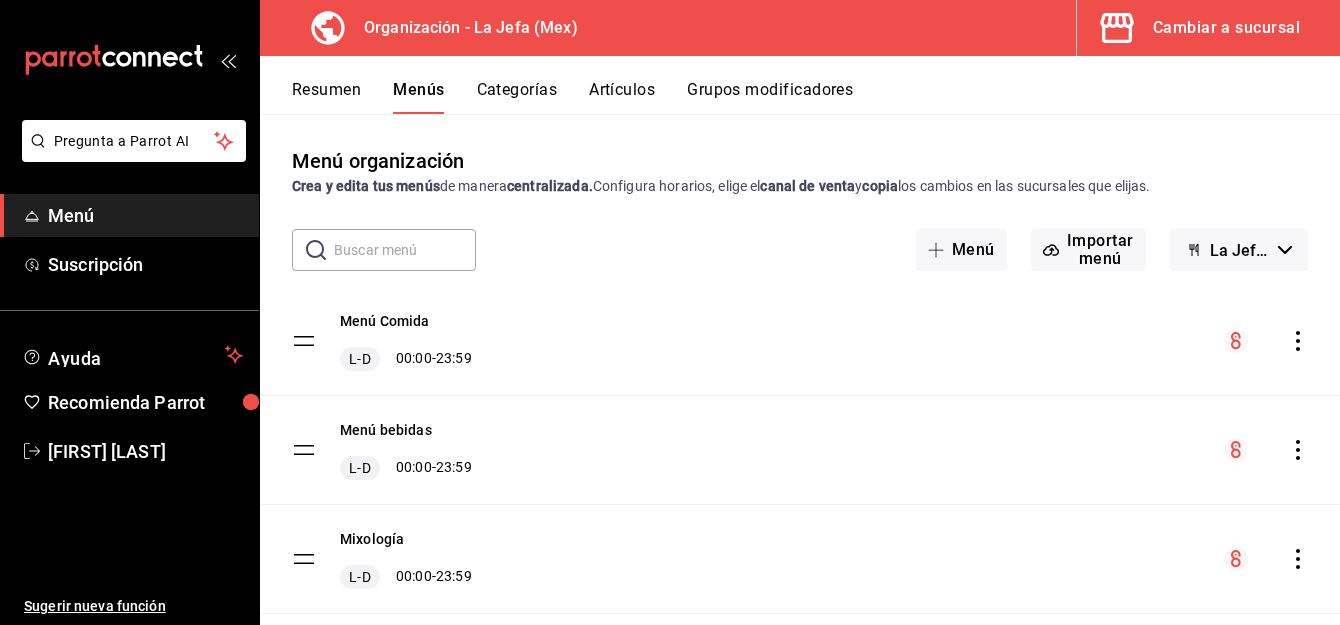 click 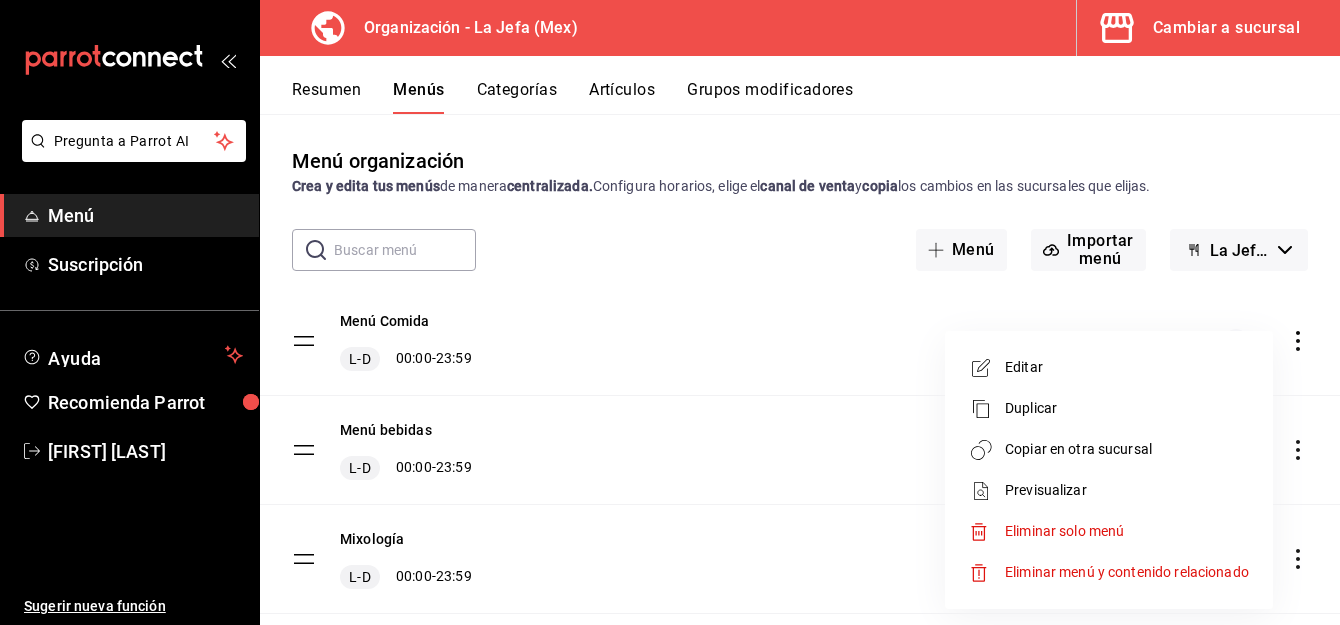click on "Copiar en otra sucursal" at bounding box center [1127, 449] 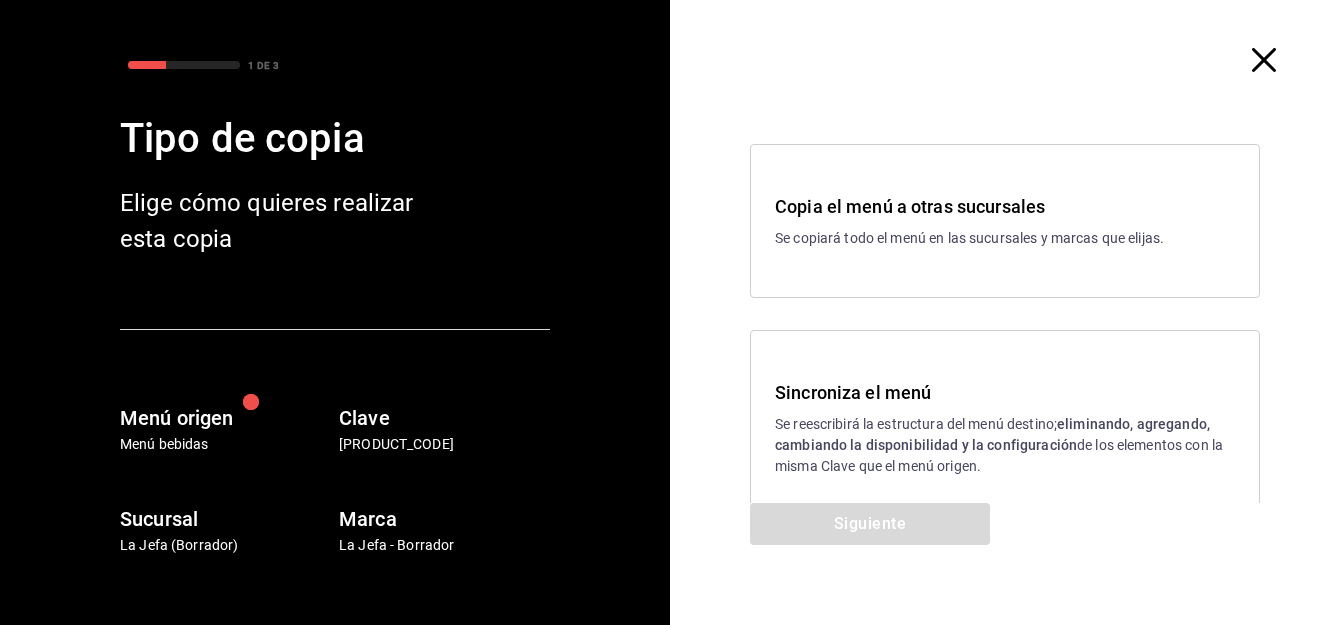 click on "Sincroniza el menú Se reescribirá la estructura del menú destino;  eliminando, agregando, cambiando la disponibilidad y la configuración  de los elementos con la misma Clave que el menú origen." at bounding box center (1005, 428) 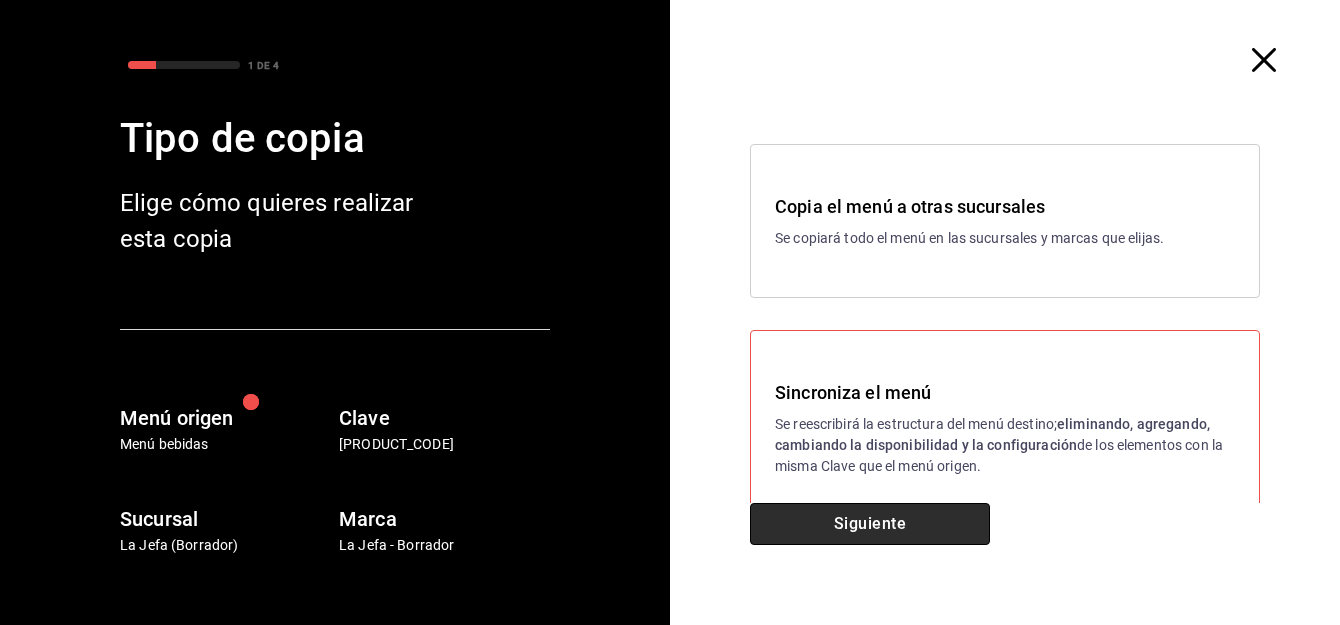 click on "Siguiente" at bounding box center [870, 524] 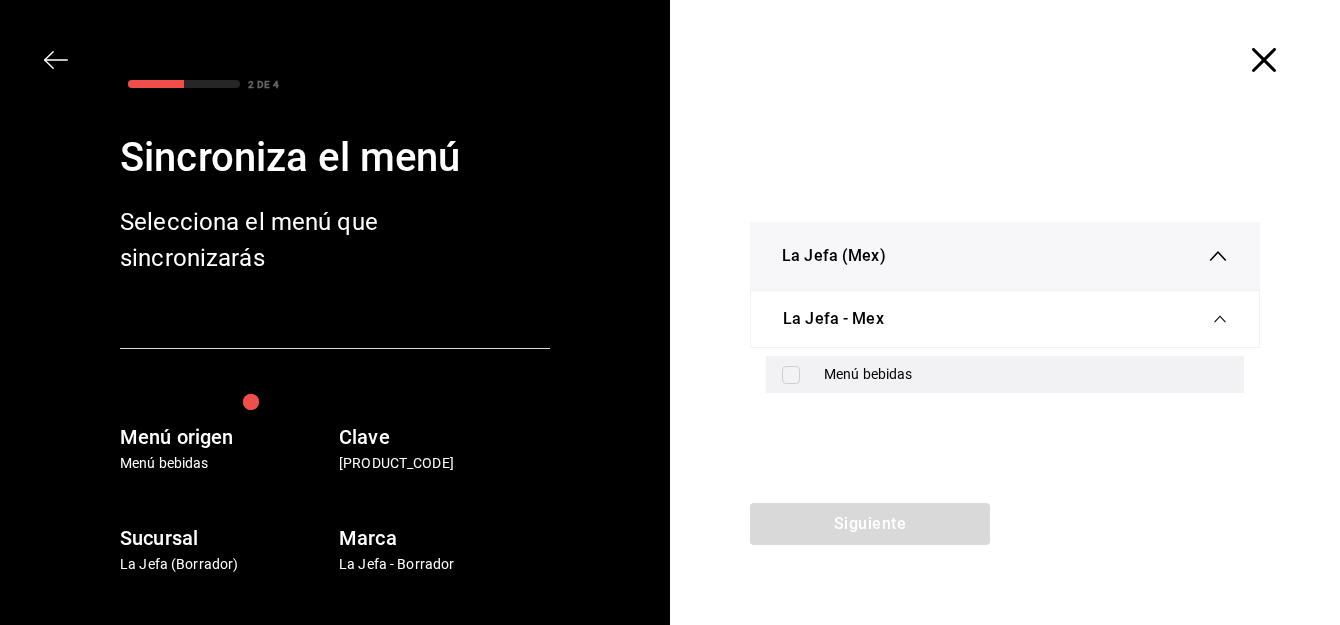 click at bounding box center [791, 375] 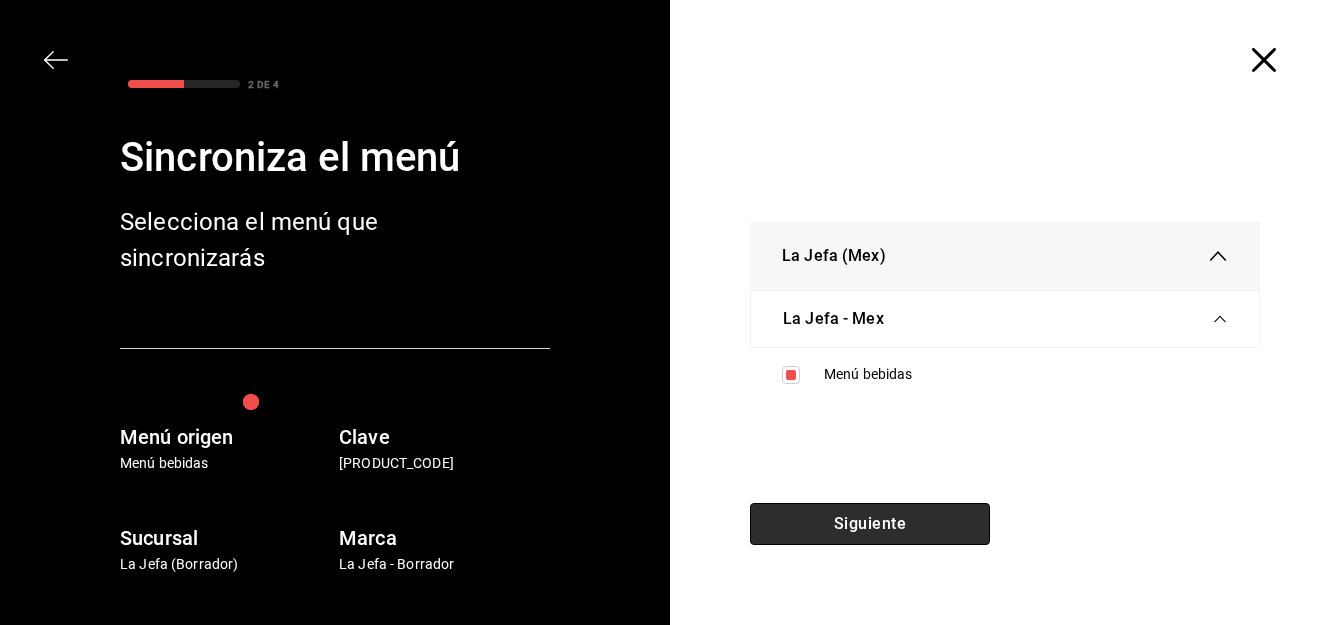 click on "Siguiente" at bounding box center [870, 524] 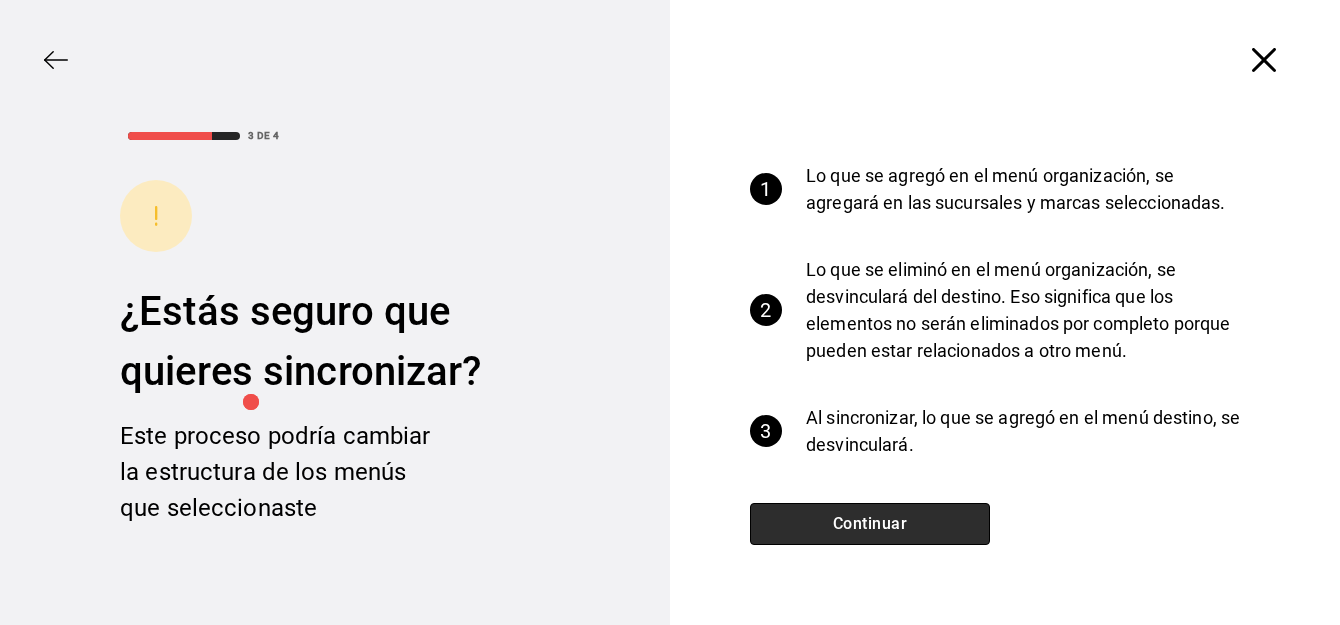 click on "Continuar" at bounding box center (870, 524) 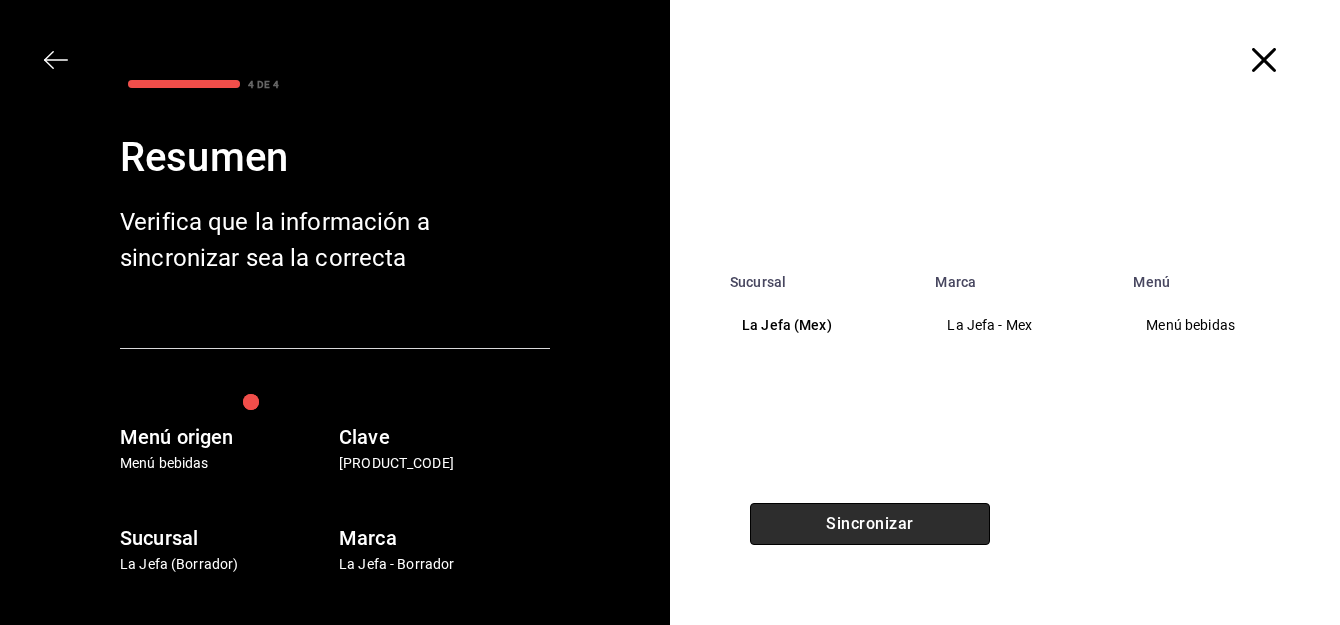 click on "Sincronizar" at bounding box center (870, 524) 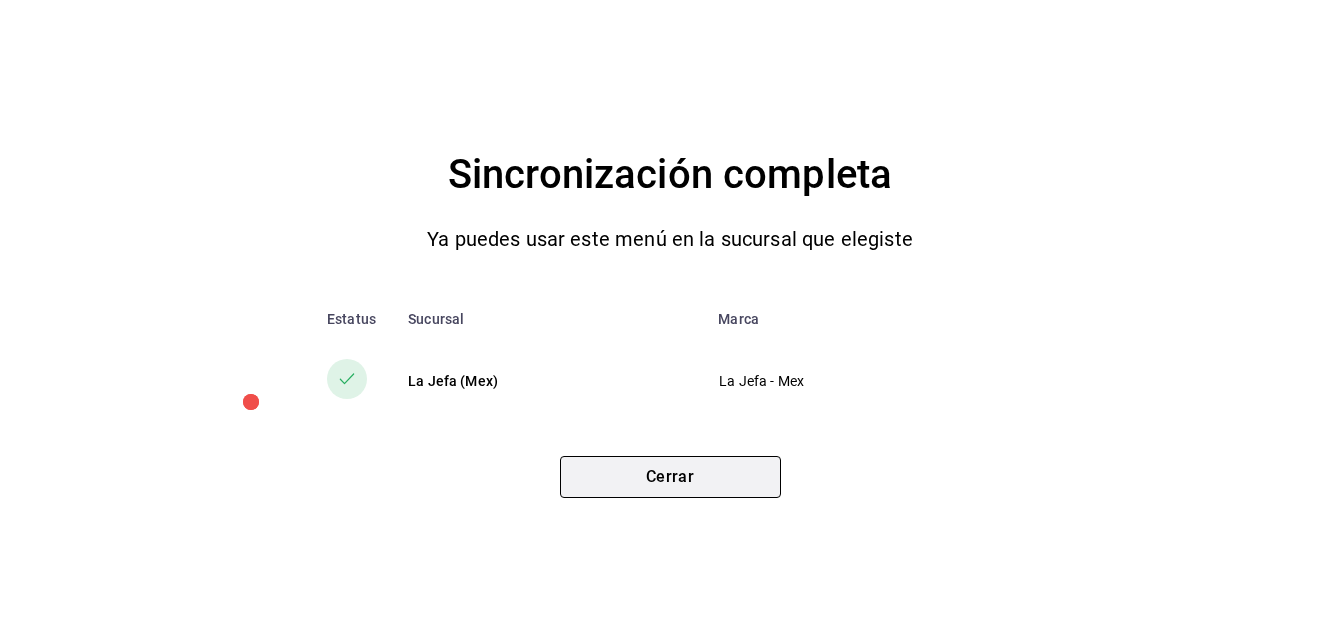 click on "Cerrar" at bounding box center [670, 477] 